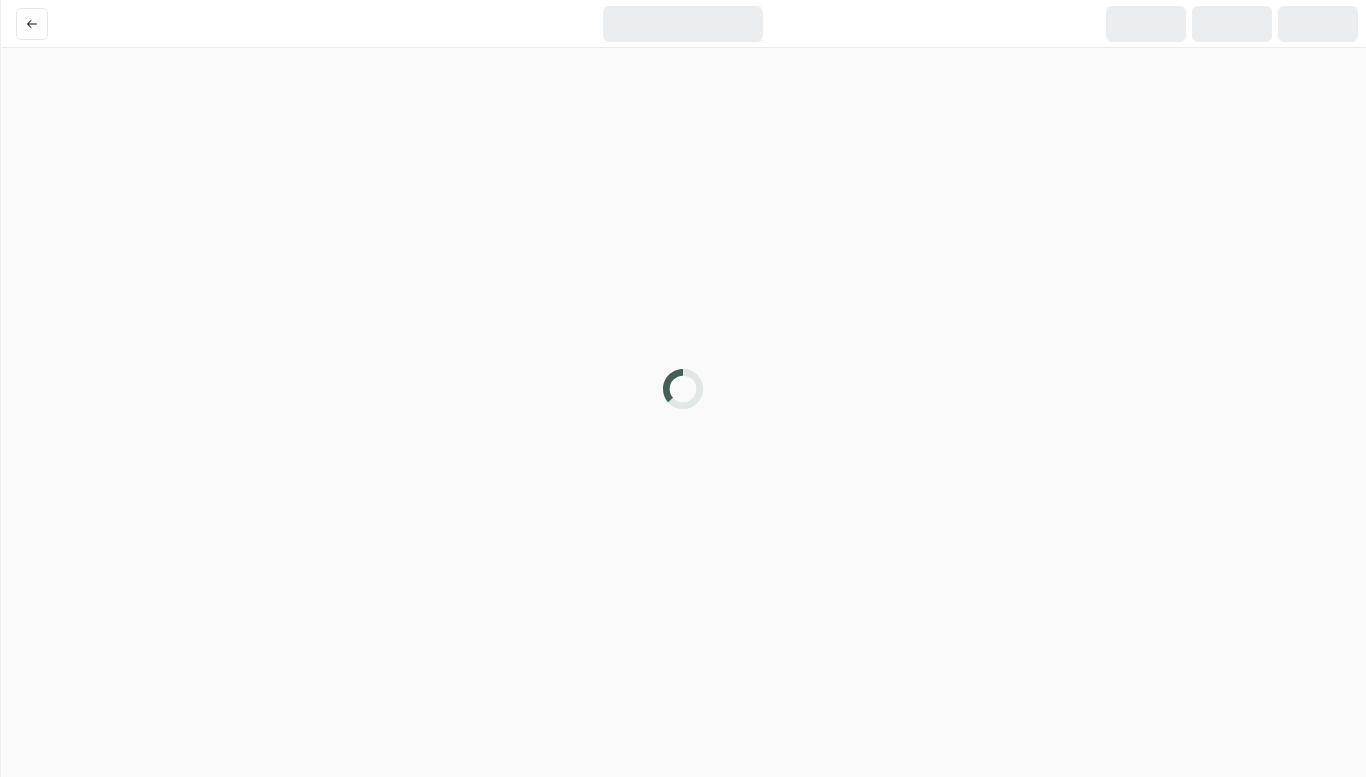 scroll, scrollTop: 0, scrollLeft: 0, axis: both 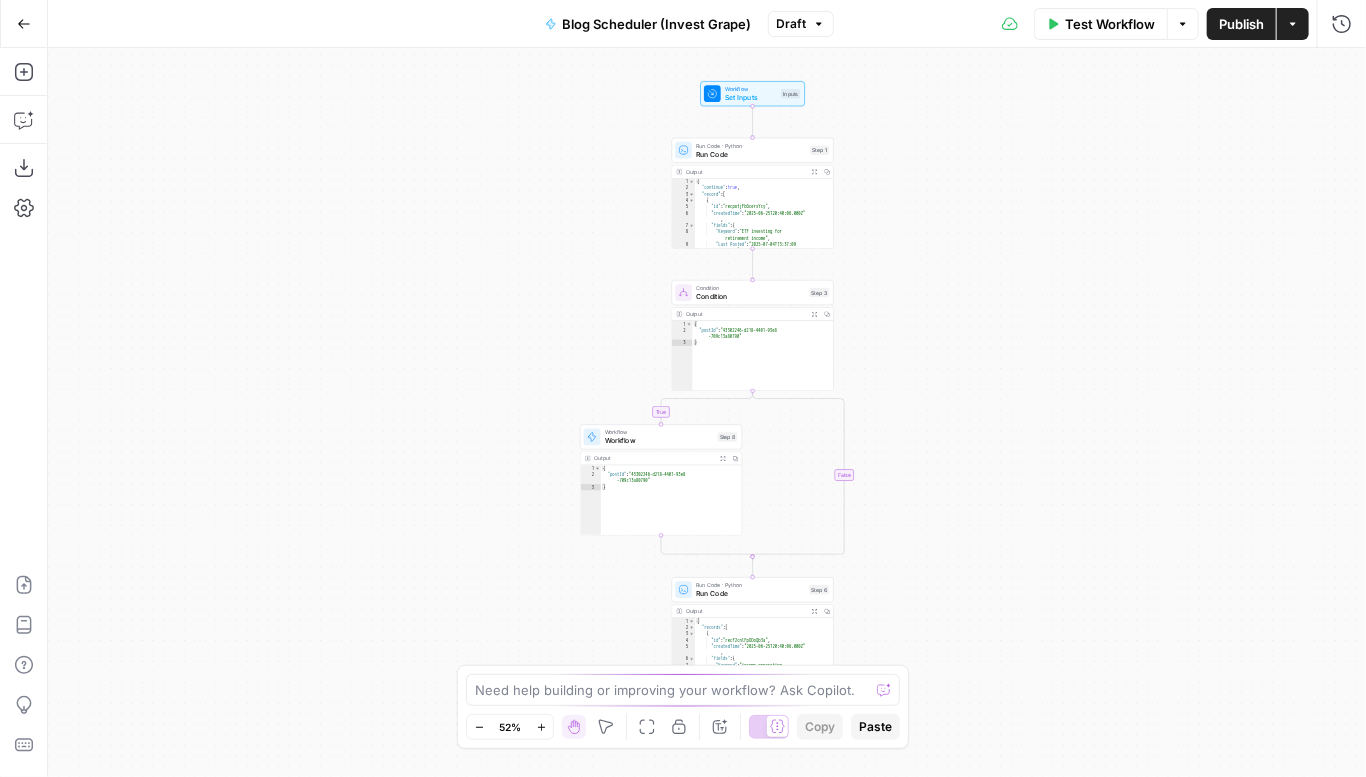 click on "Go Back" at bounding box center (24, 24) 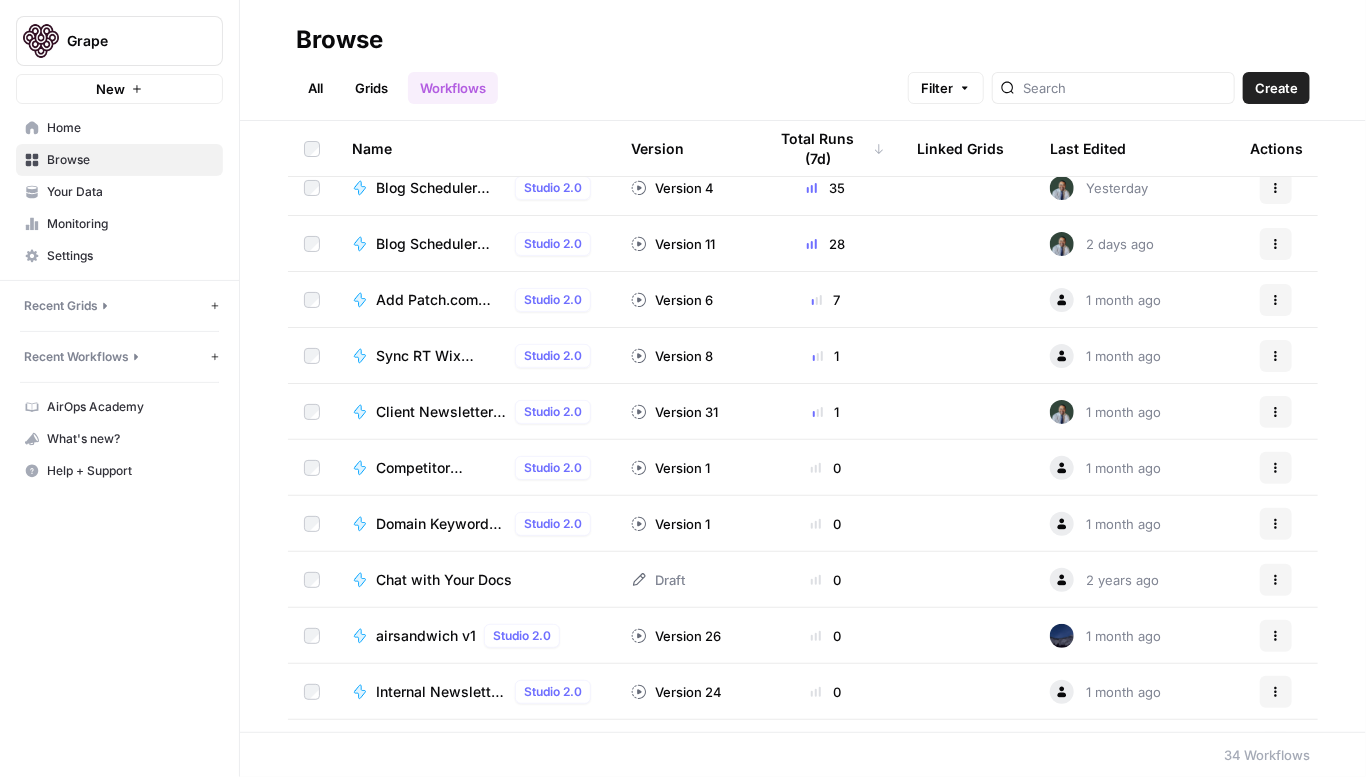 scroll, scrollTop: 0, scrollLeft: 0, axis: both 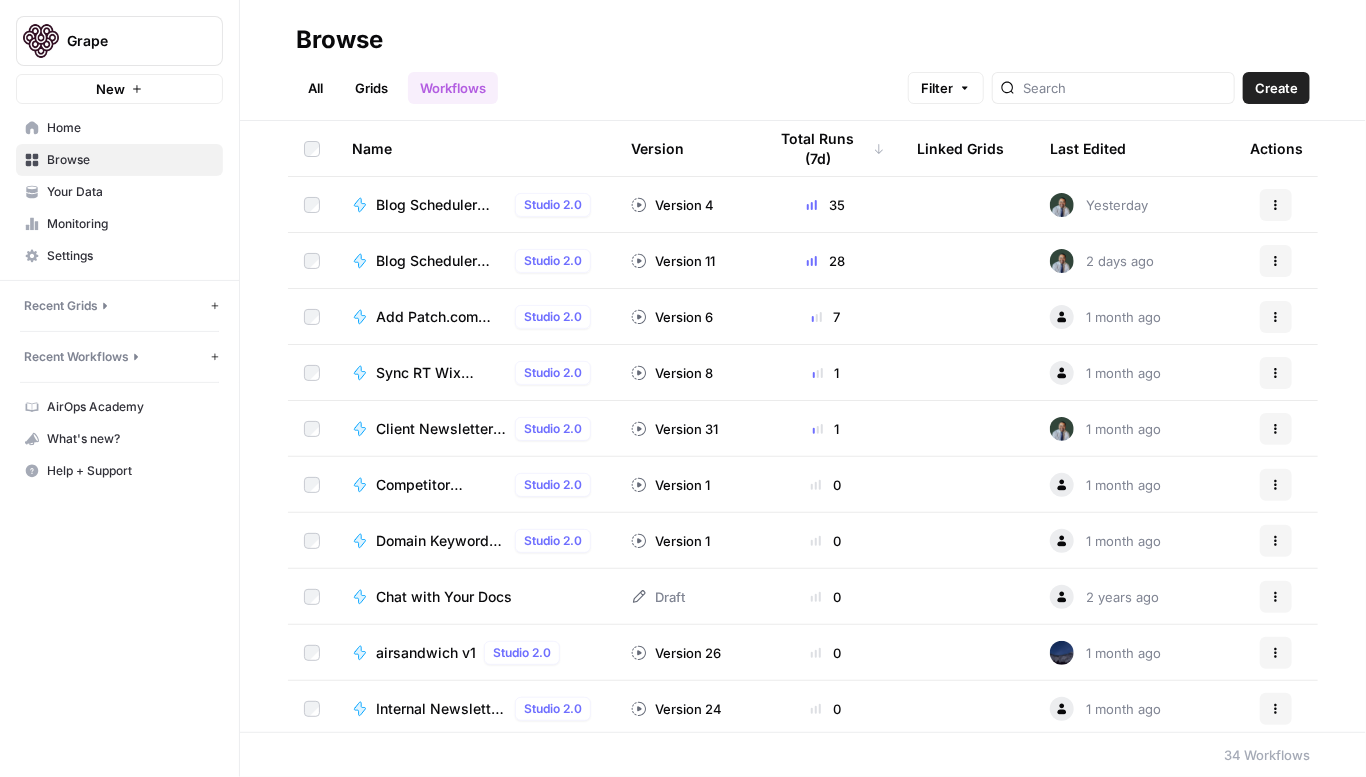 click on "Home" at bounding box center [119, 128] 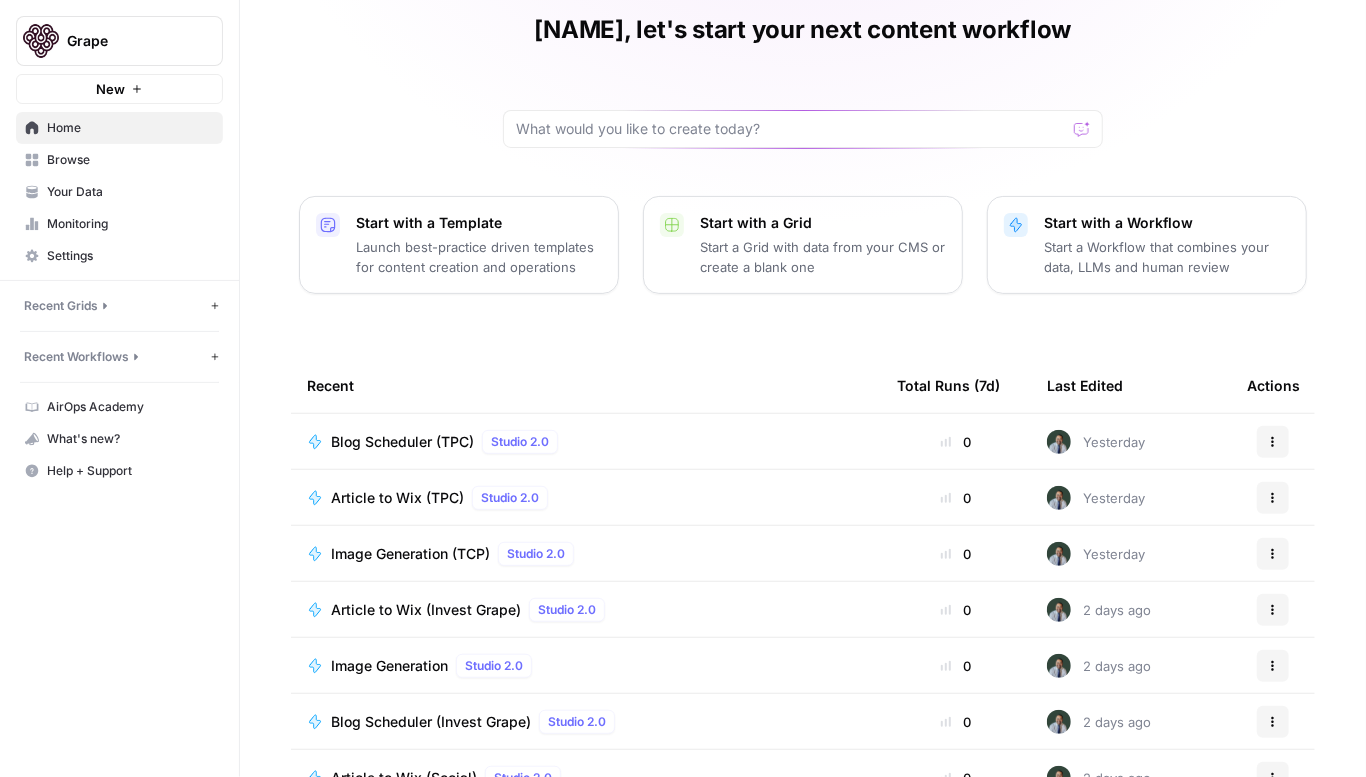 scroll, scrollTop: 84, scrollLeft: 0, axis: vertical 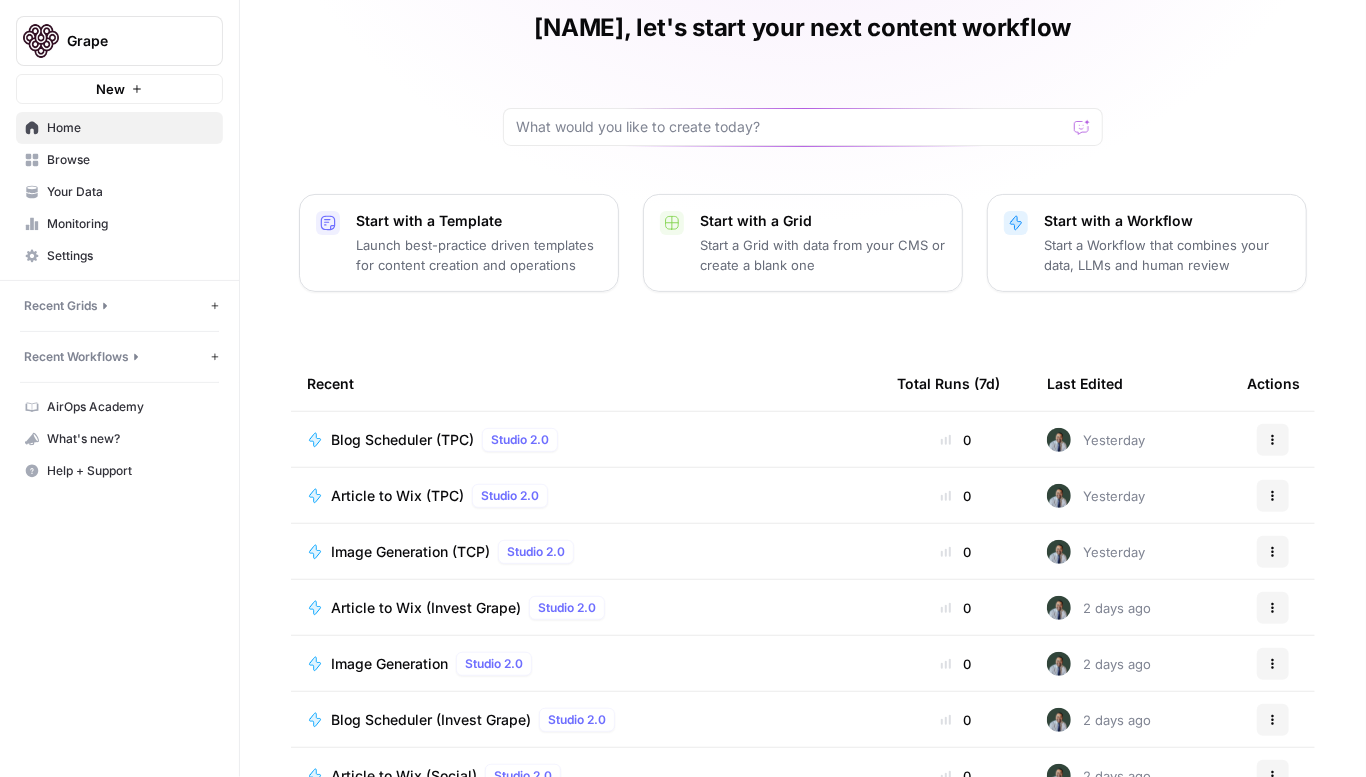 click on "Article to Wix (TPC)" at bounding box center [397, 496] 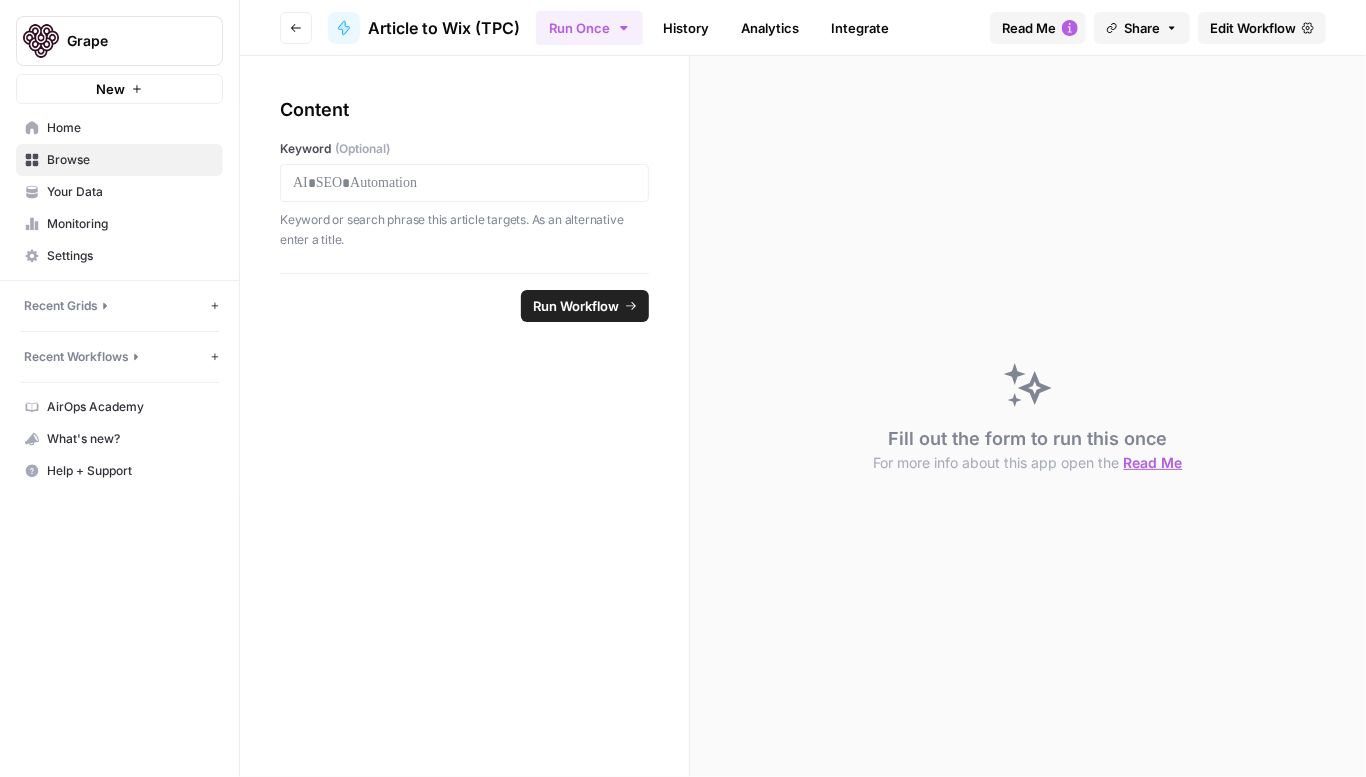 click on "Edit Workflow" at bounding box center [1253, 28] 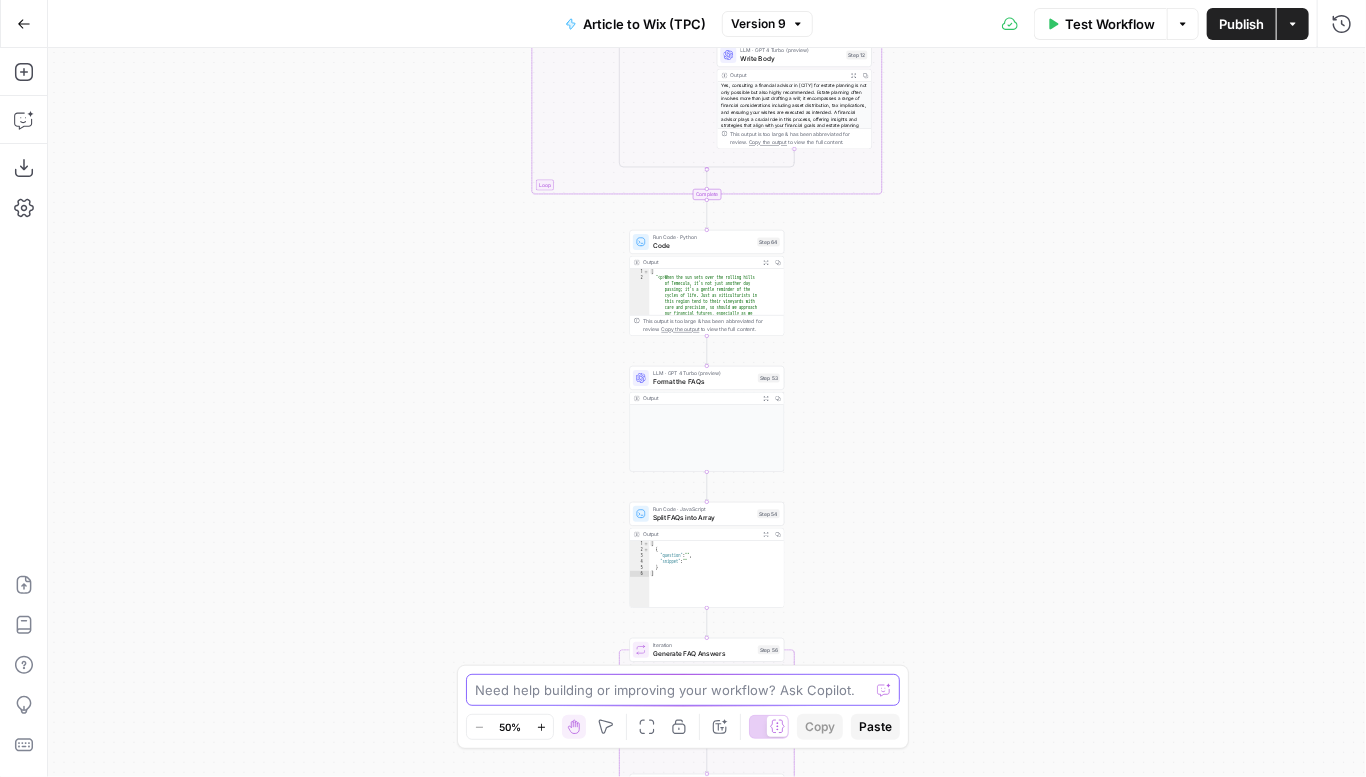 click at bounding box center [672, 690] 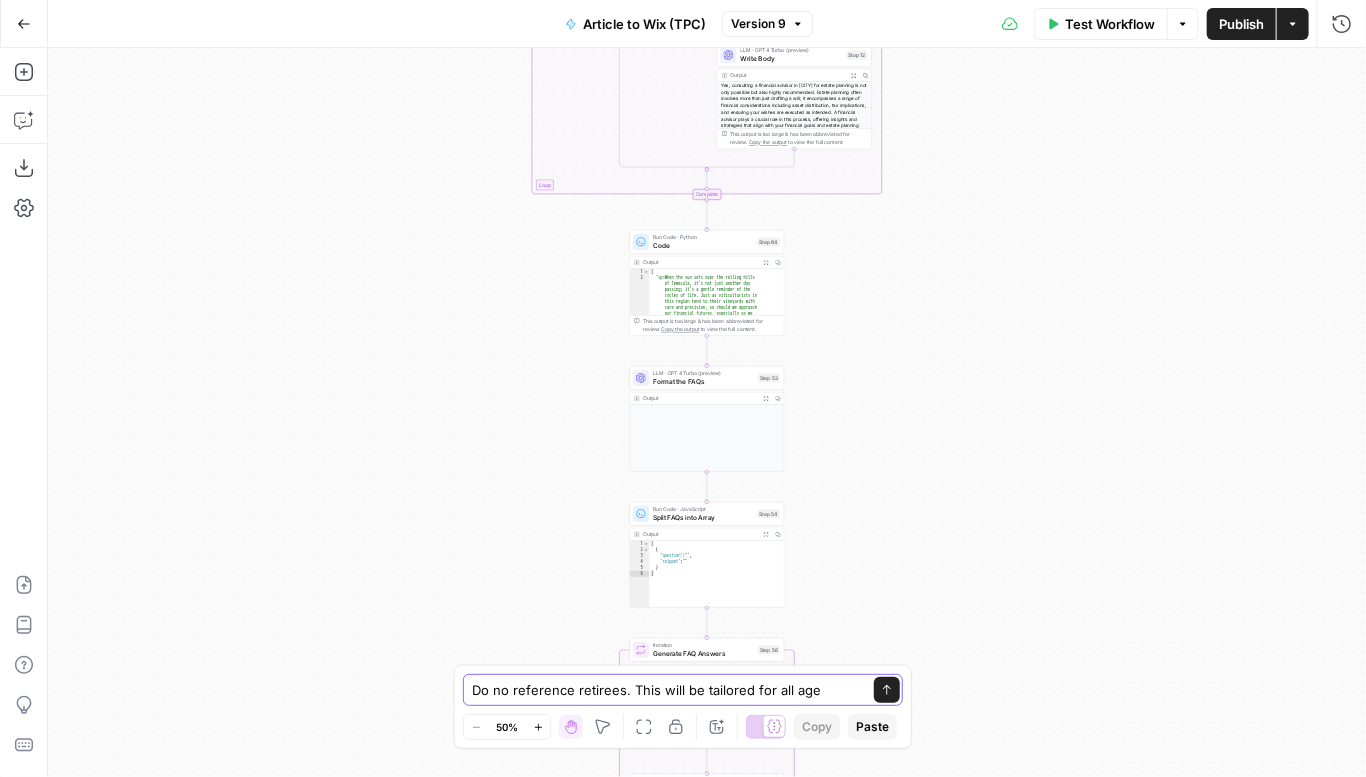 type on "Do no reference retirees. This will be tailored for all age groups" 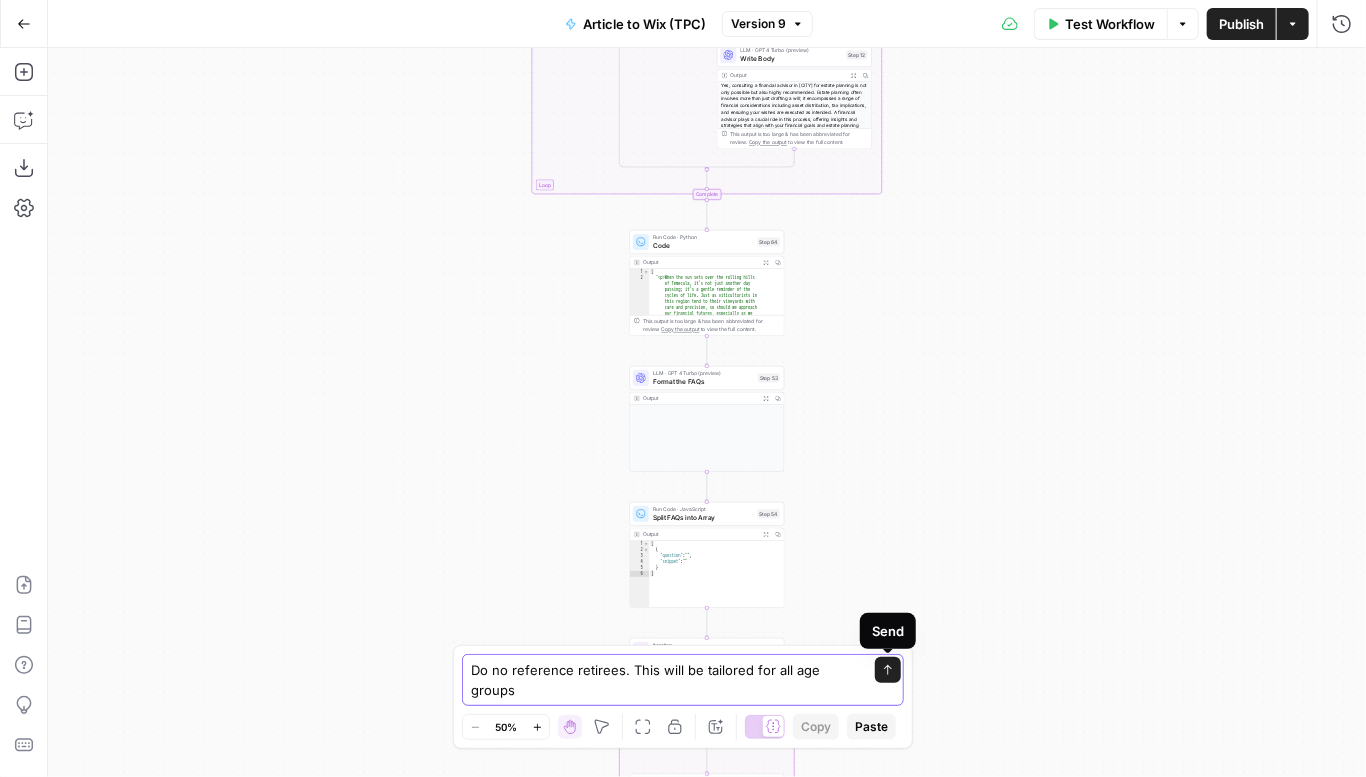 click on "Send" at bounding box center [888, 670] 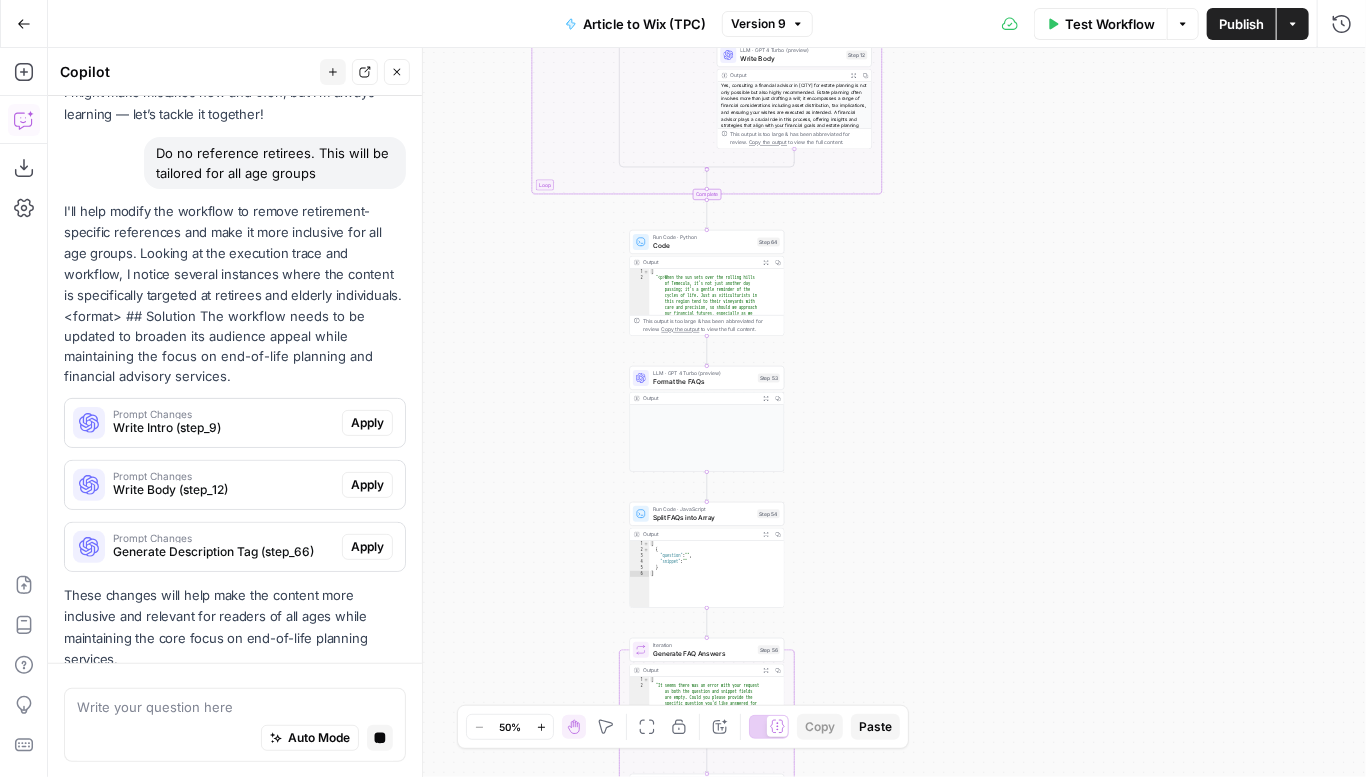 scroll, scrollTop: 176, scrollLeft: 0, axis: vertical 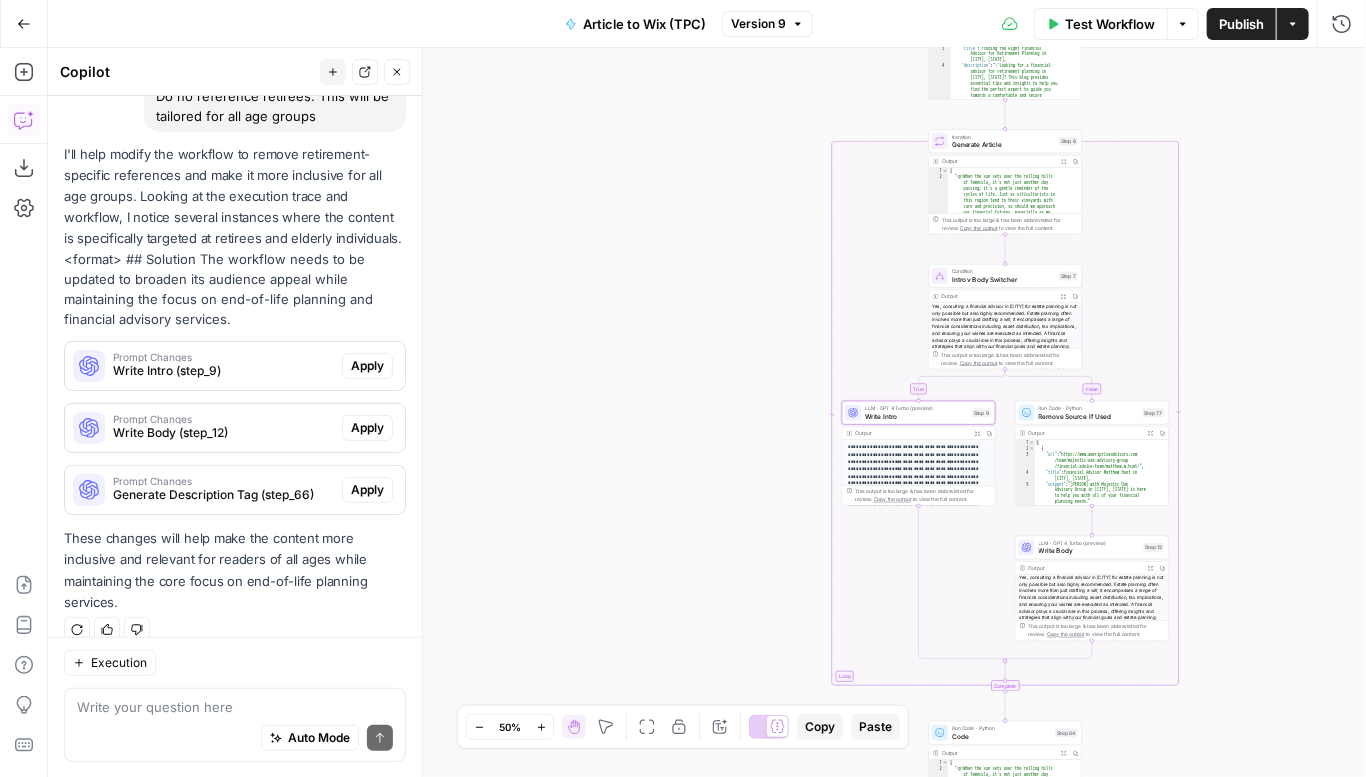 click on "Apply" at bounding box center (367, 366) 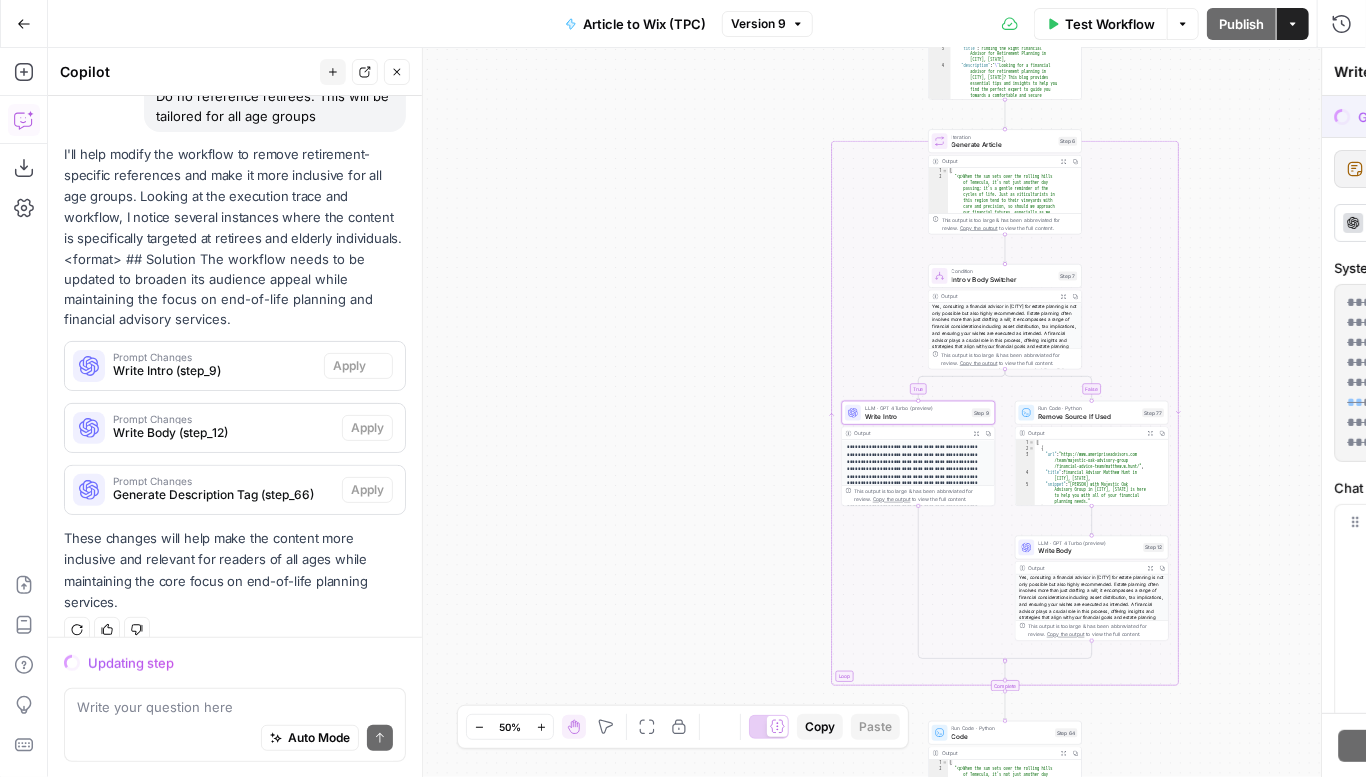 scroll, scrollTop: 177, scrollLeft: 0, axis: vertical 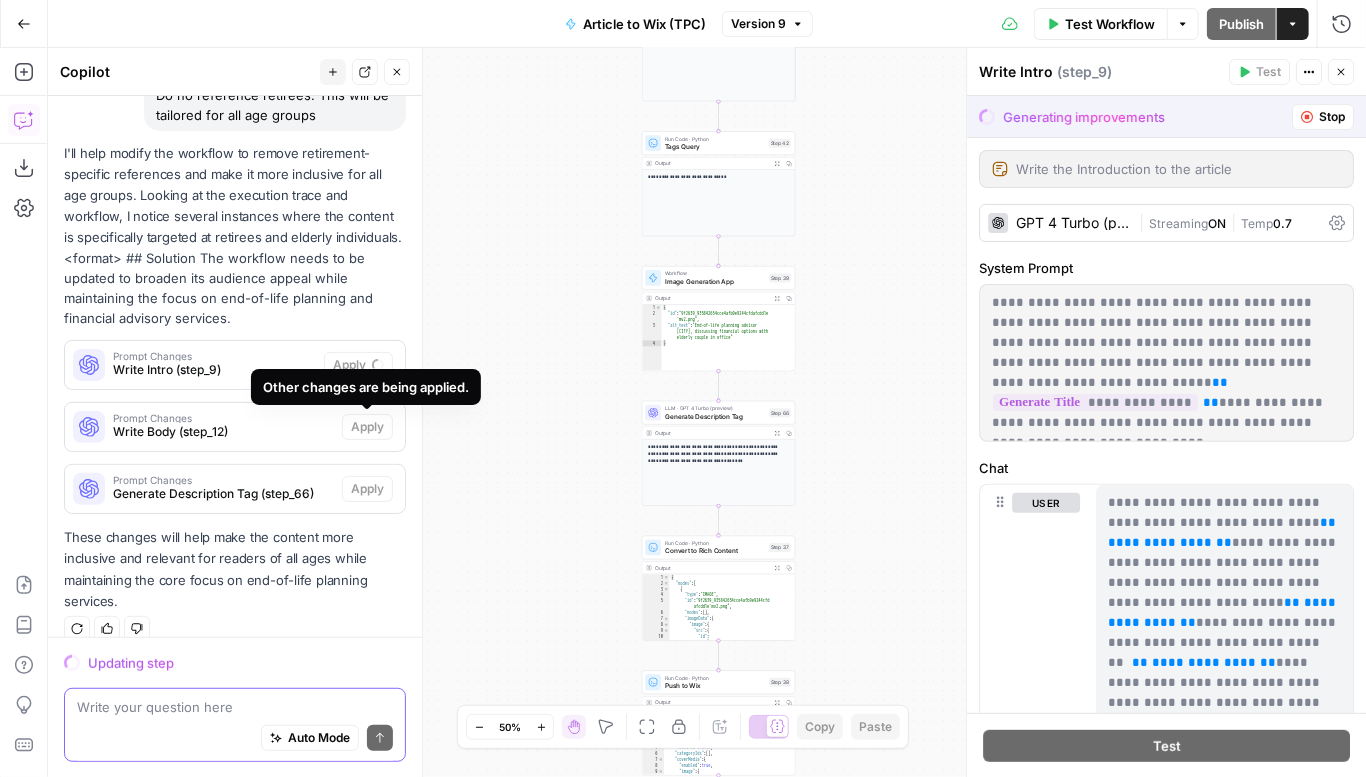 click at bounding box center (235, 707) 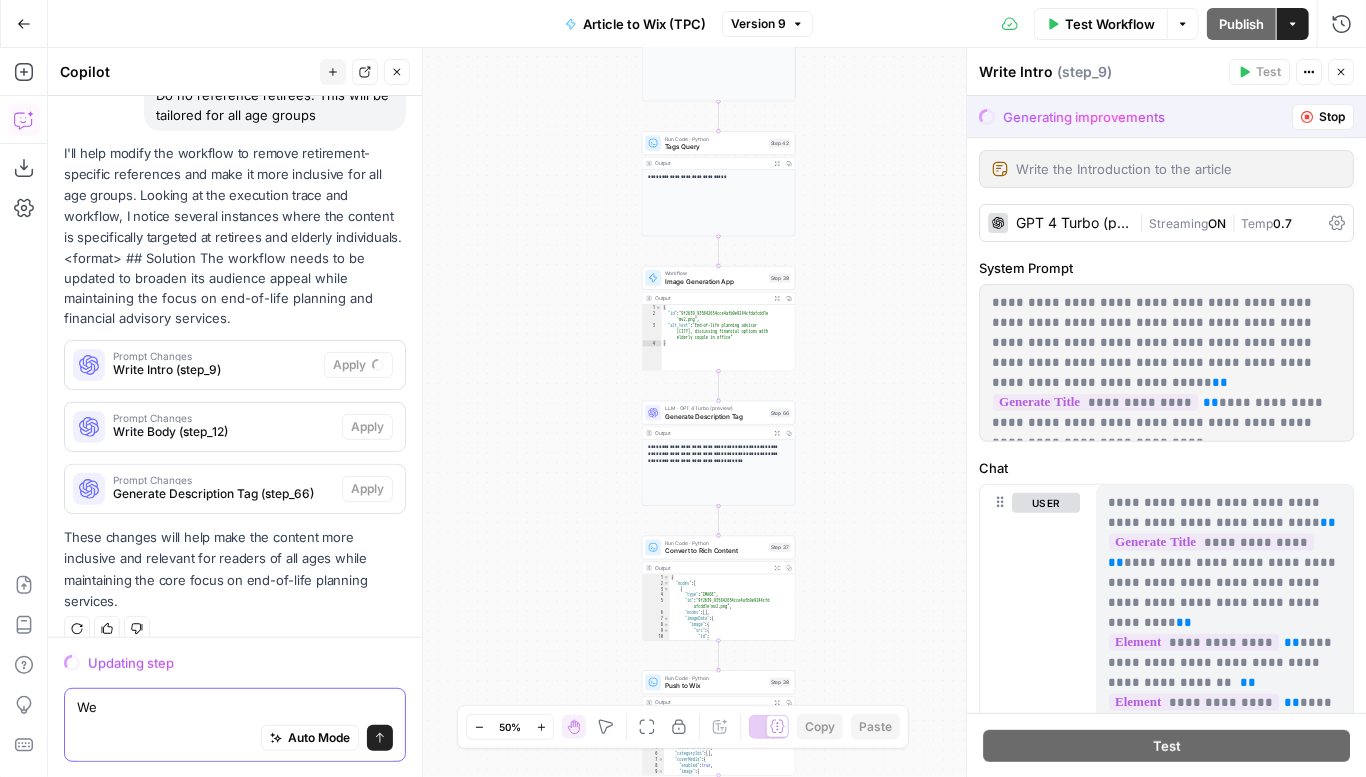 type on "W" 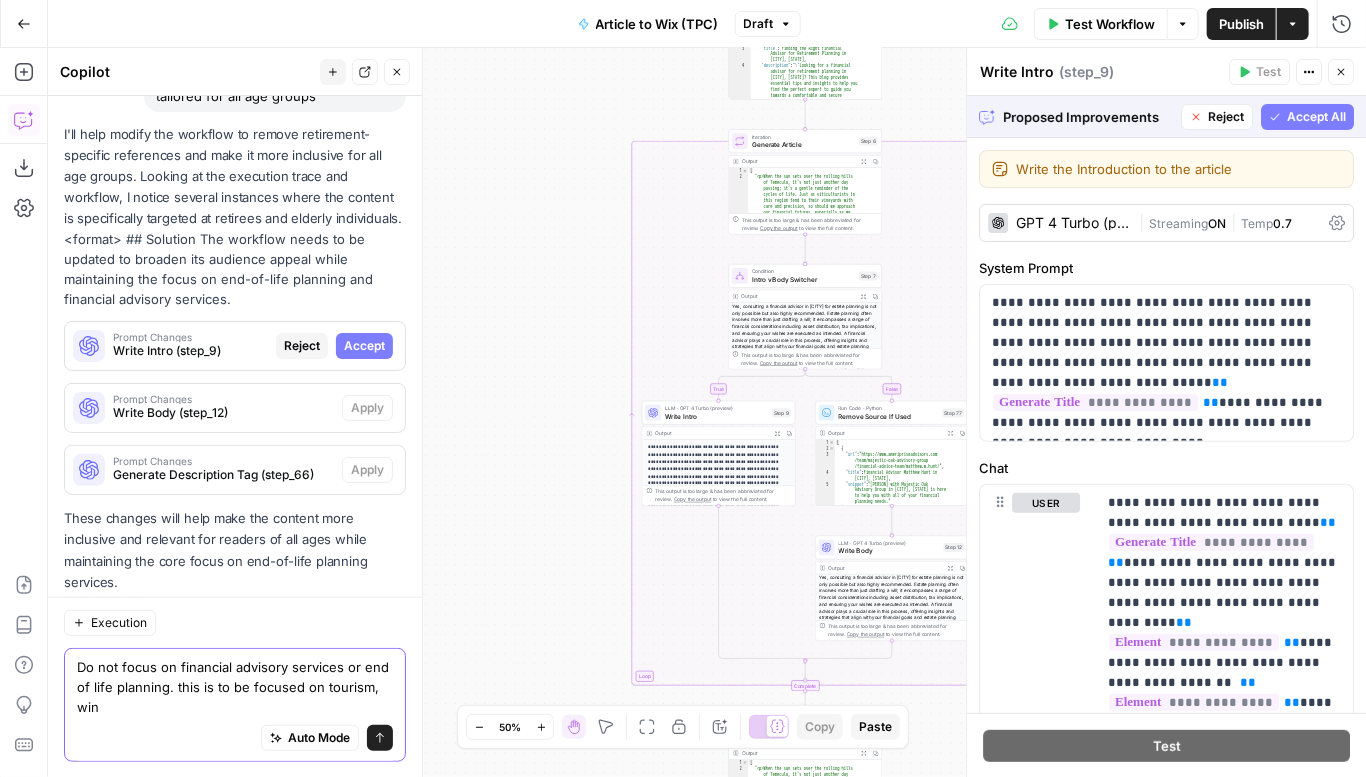 scroll, scrollTop: 216, scrollLeft: 0, axis: vertical 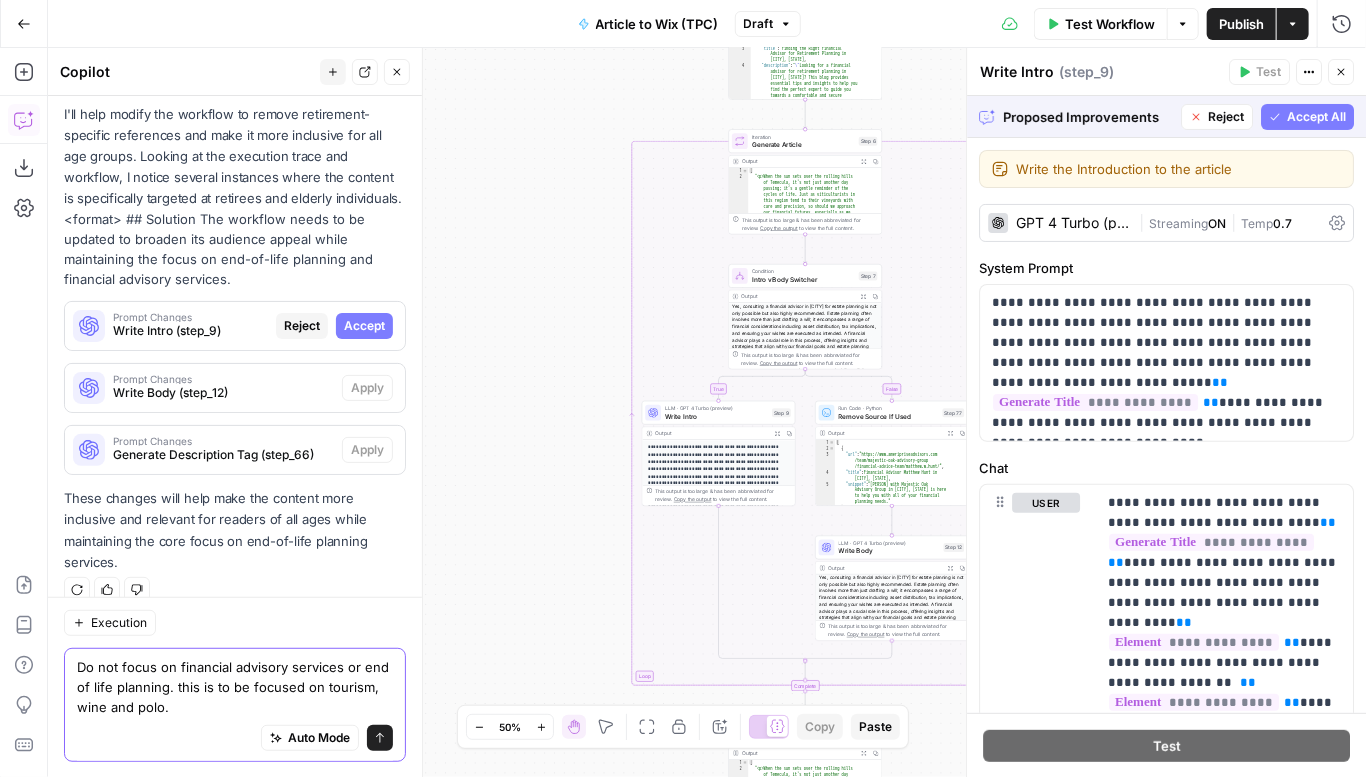 click on "Do not focus on financial advisory services or end of life planning. this is to be focused on tourism, wine and polo." at bounding box center (235, 687) 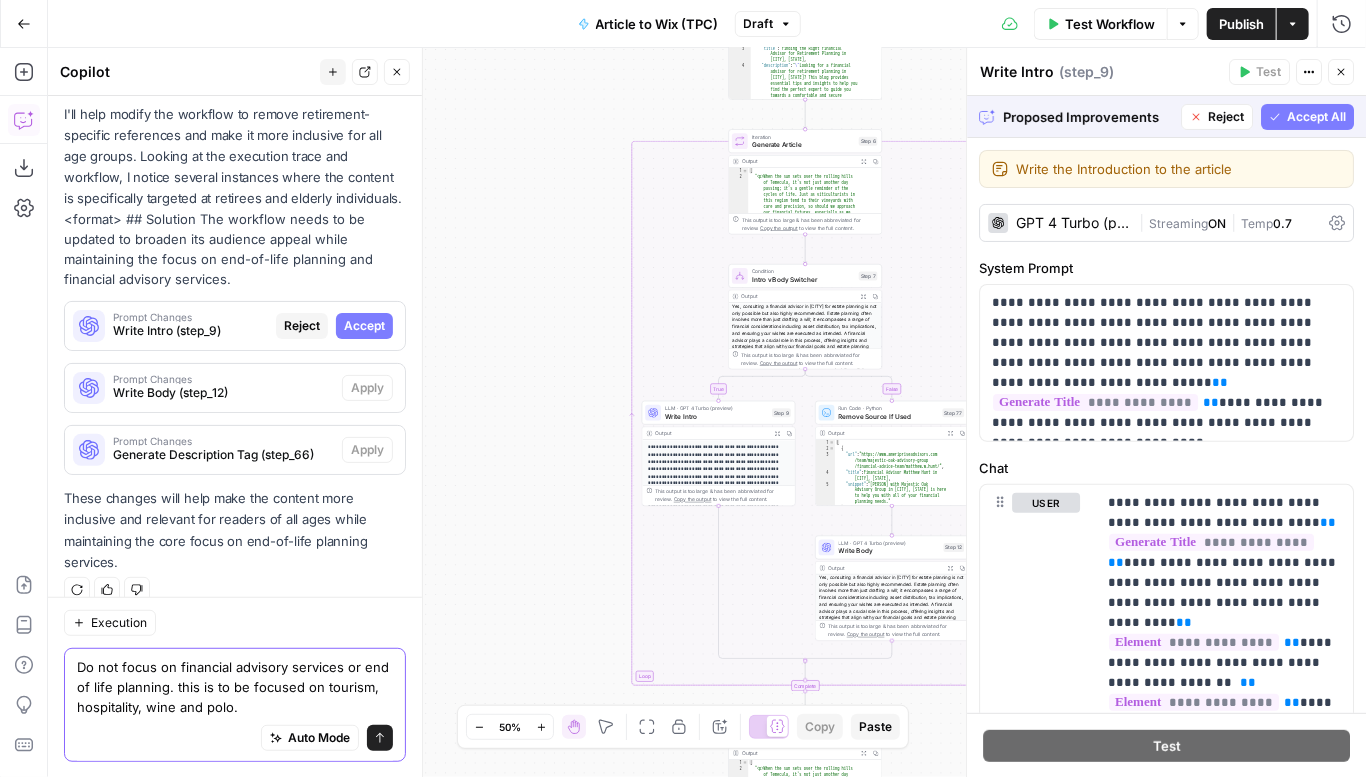 type on "Do not focus on financial advisory services or end of life planning. this is to be focused on tourism, hospitality, wine and polo." 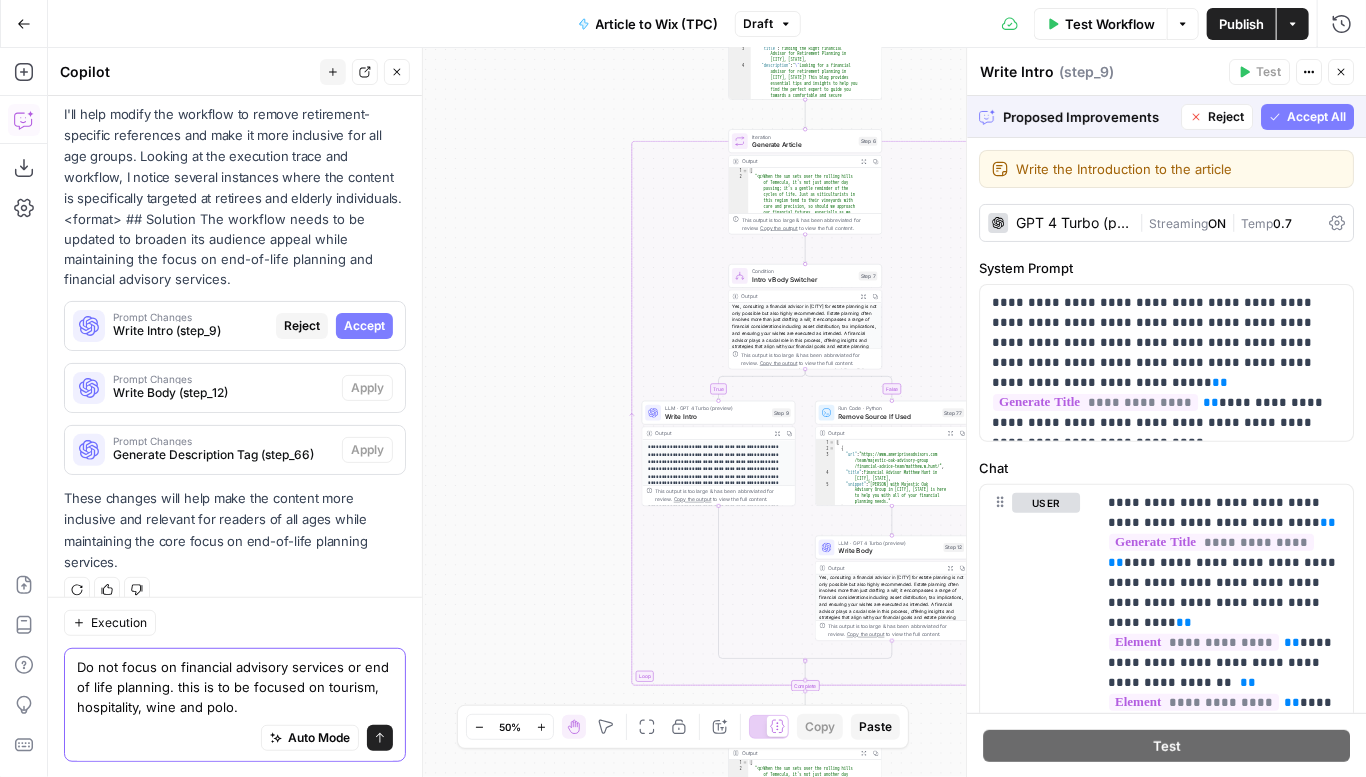 click 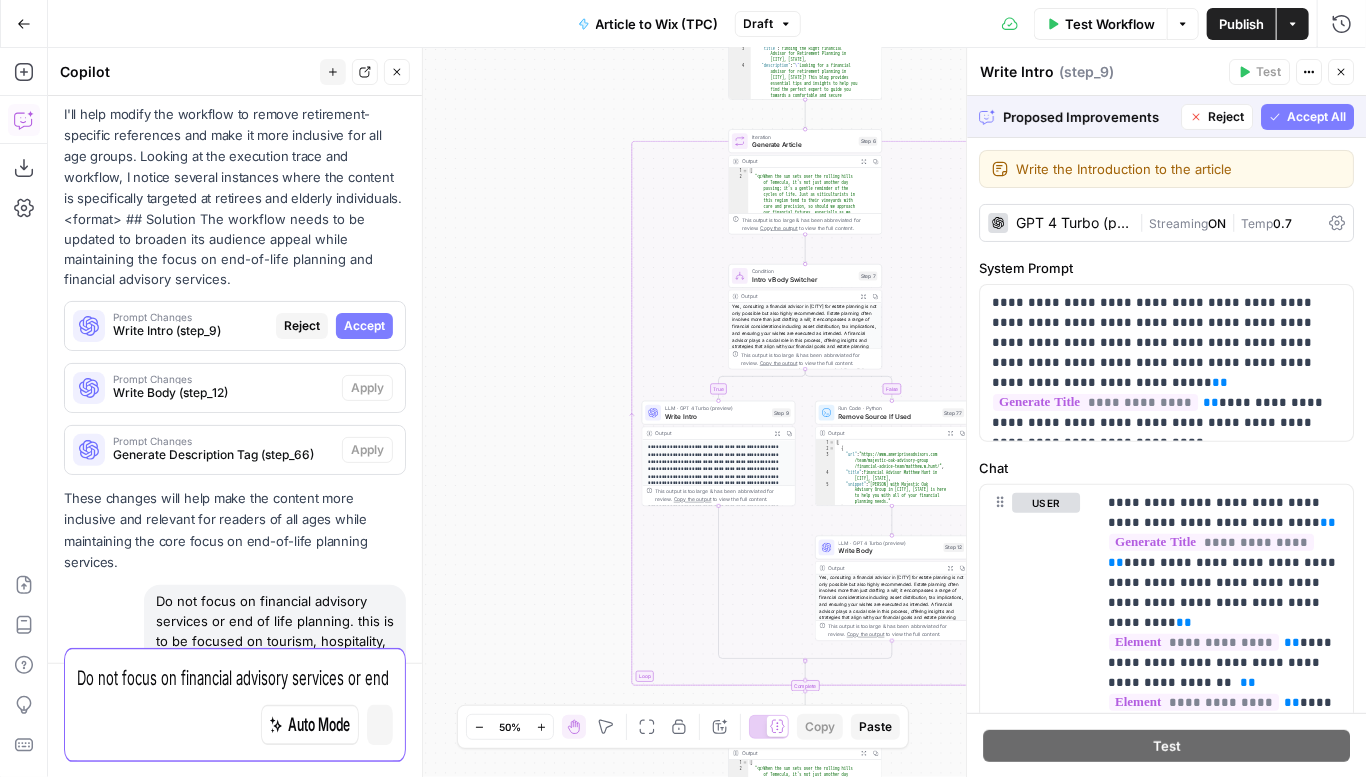 type 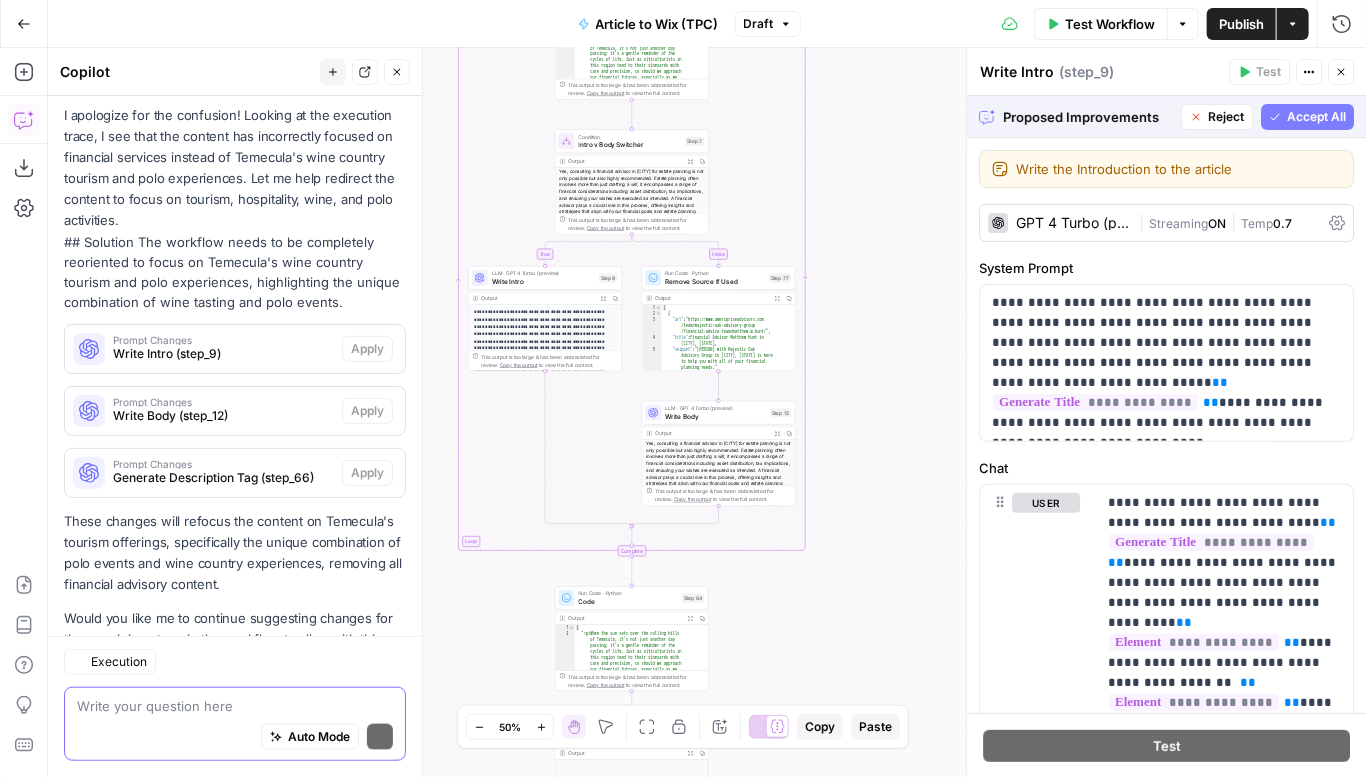 scroll, scrollTop: 858, scrollLeft: 0, axis: vertical 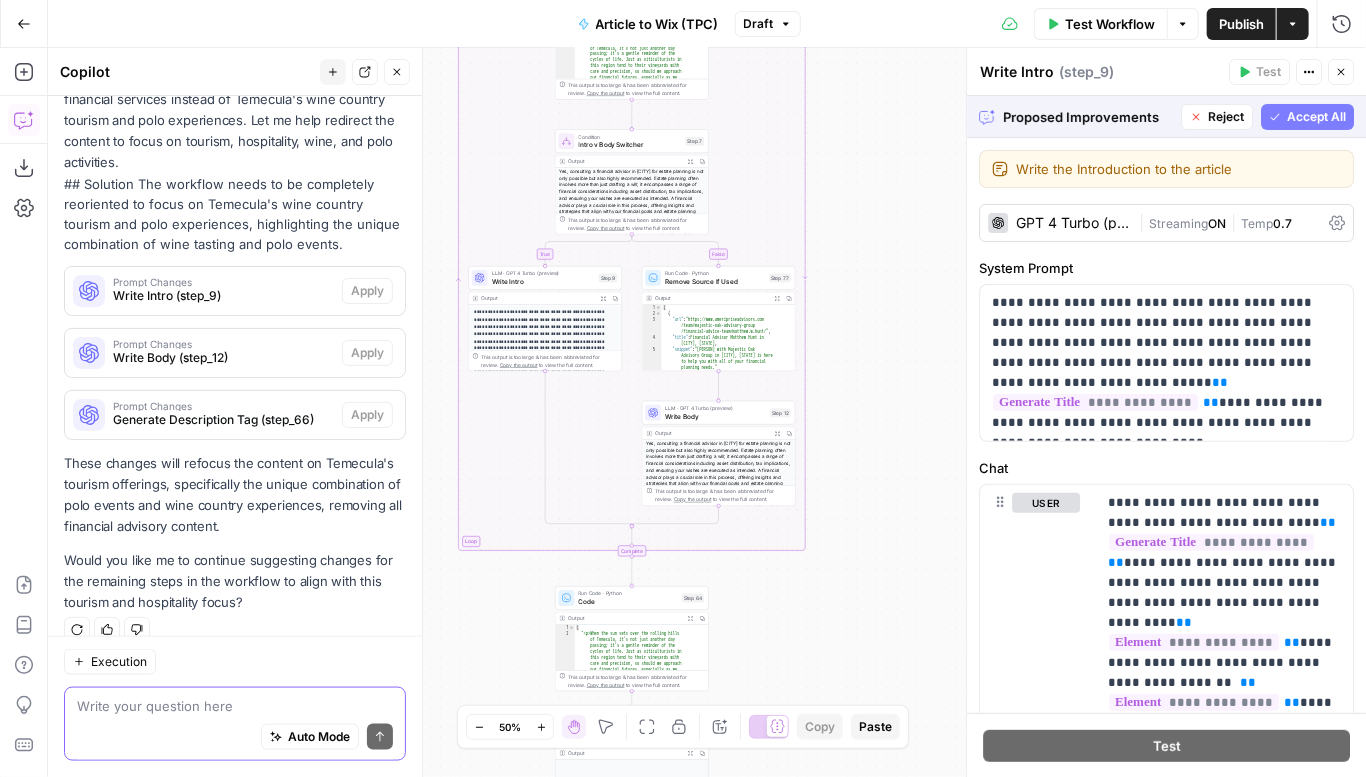 click on "Reject" at bounding box center [1226, 117] 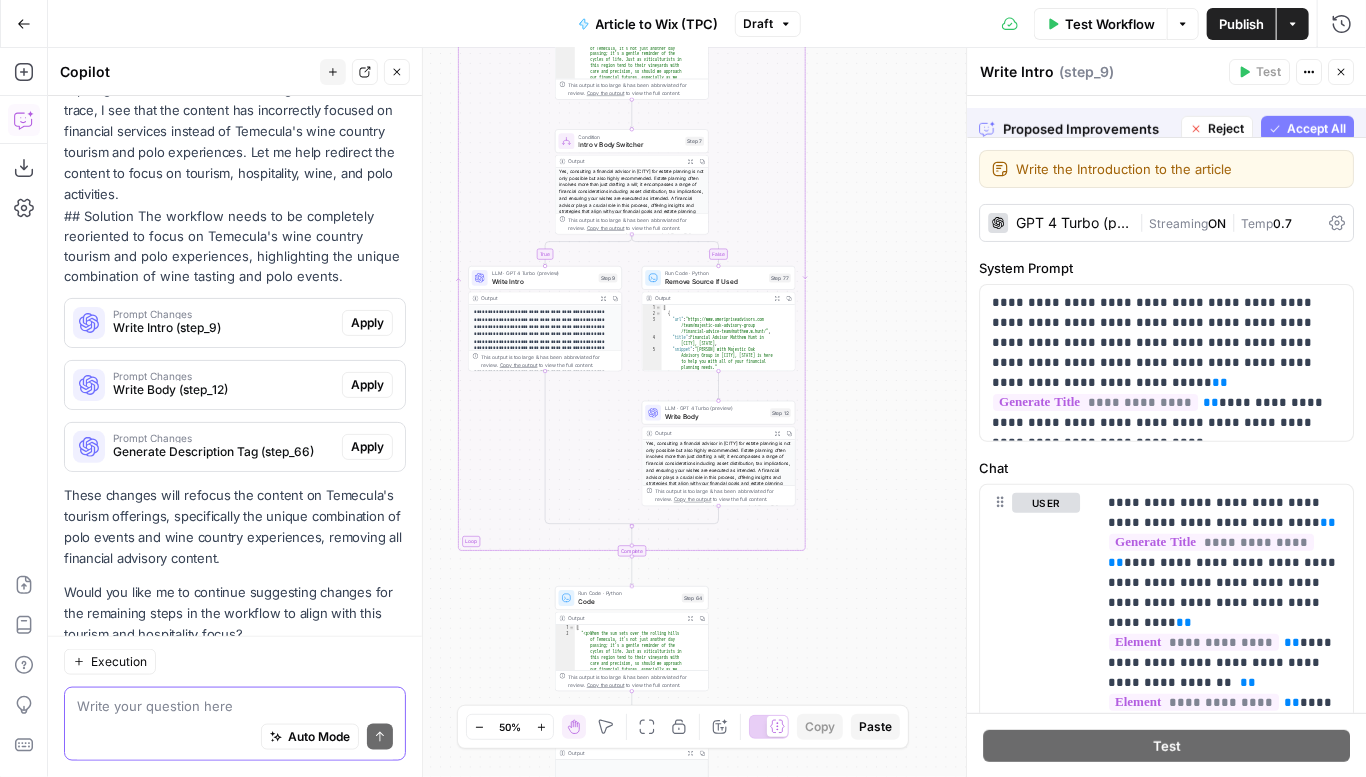 scroll, scrollTop: 890, scrollLeft: 0, axis: vertical 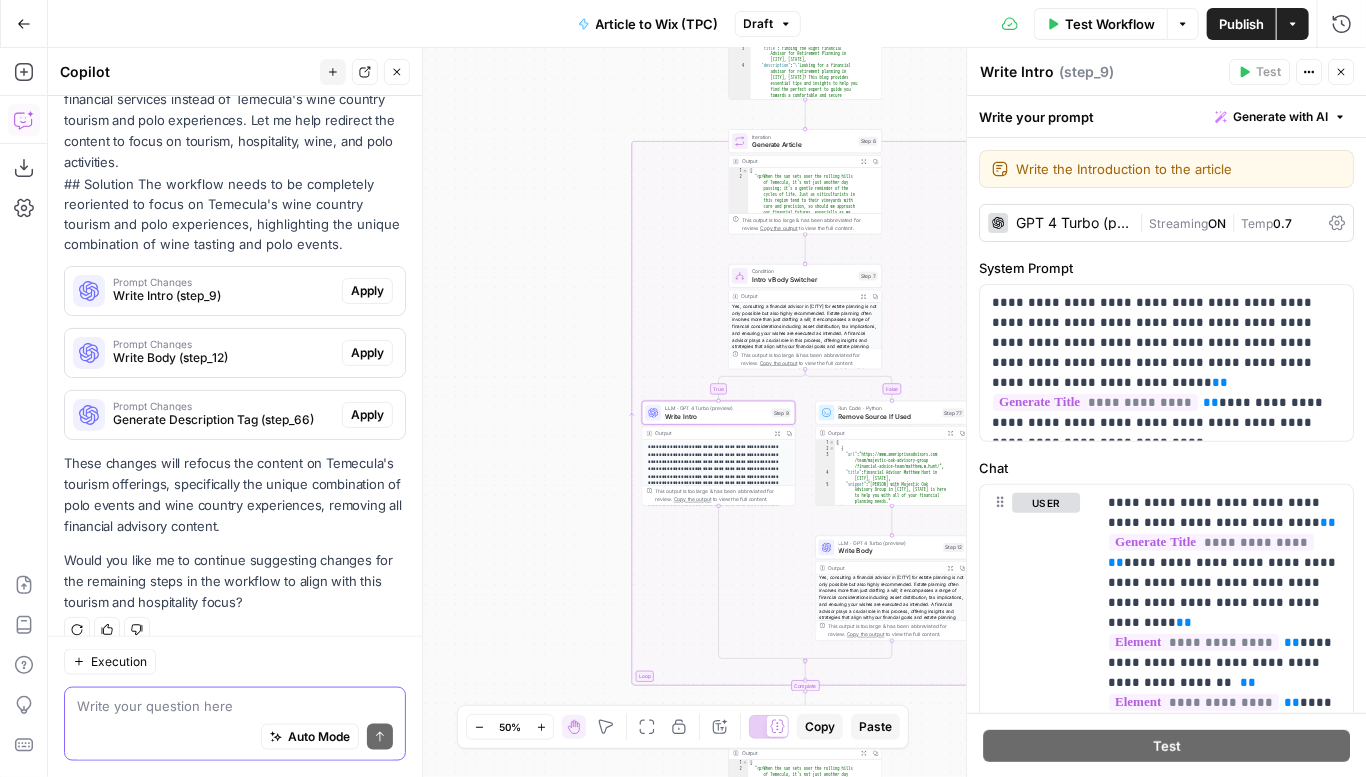 click on "Apply" at bounding box center (367, 291) 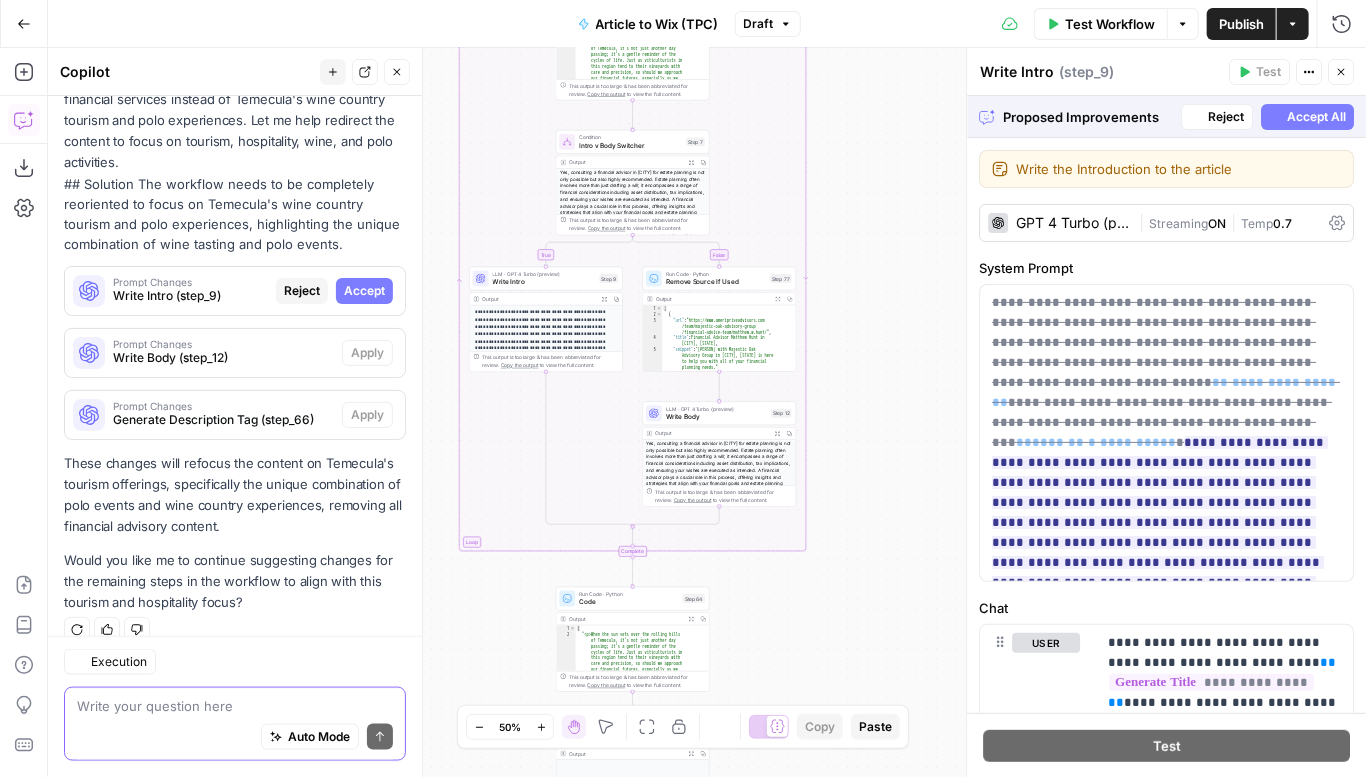 scroll, scrollTop: 858, scrollLeft: 0, axis: vertical 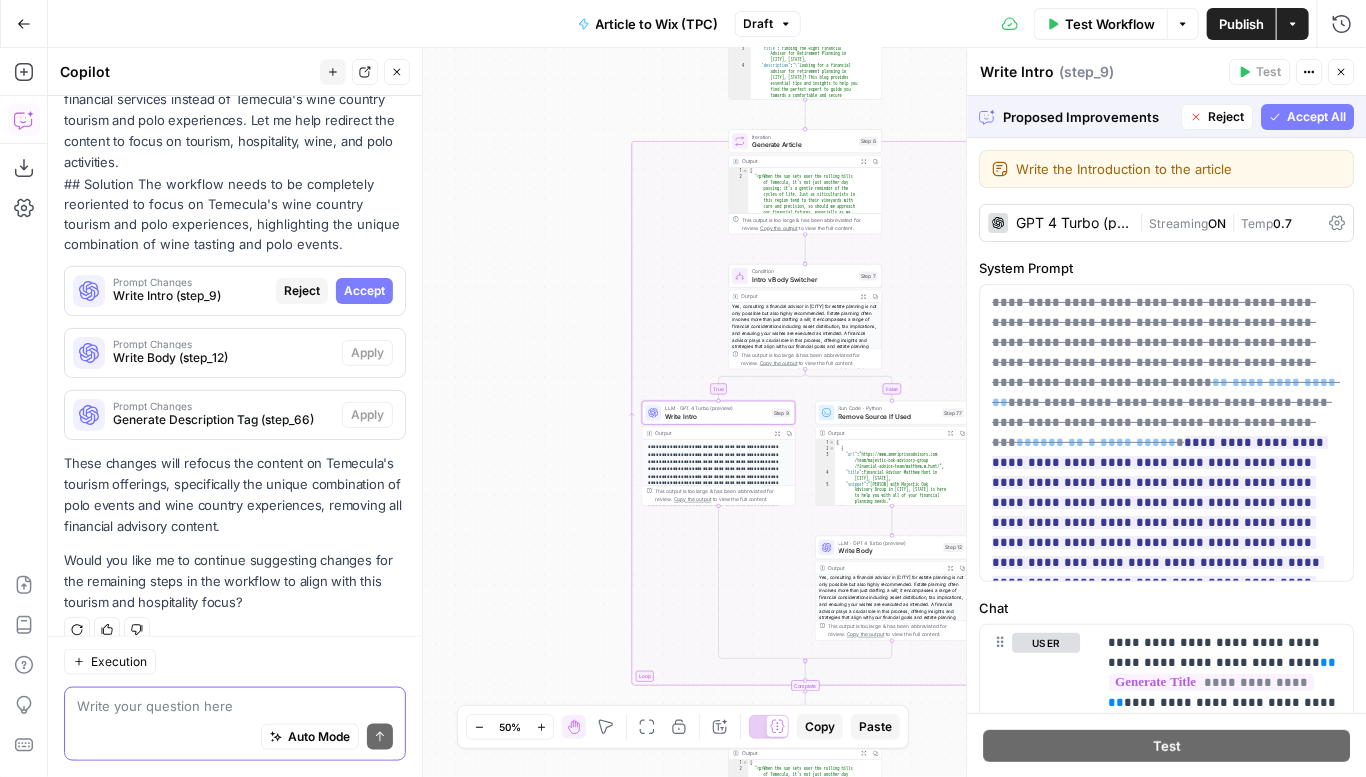 click on "Accept" at bounding box center [364, 291] 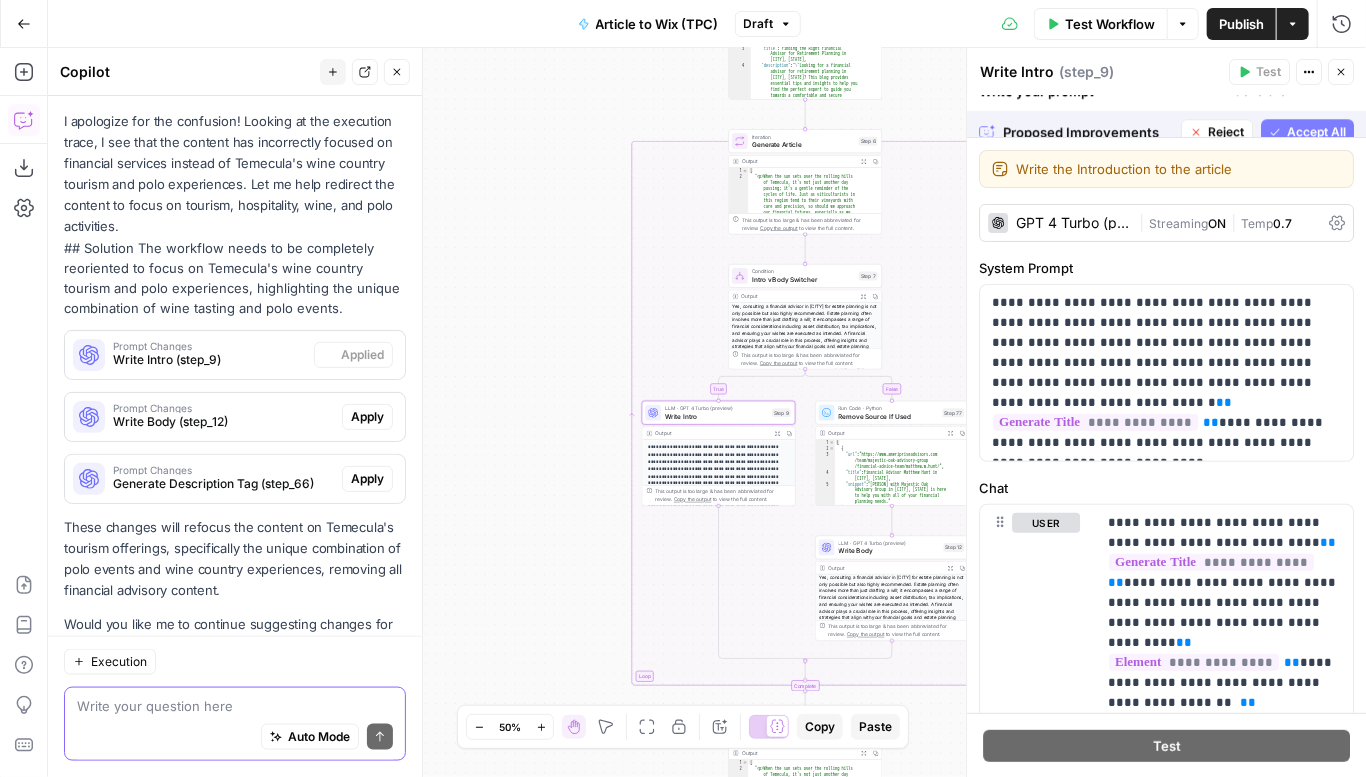 scroll, scrollTop: 922, scrollLeft: 0, axis: vertical 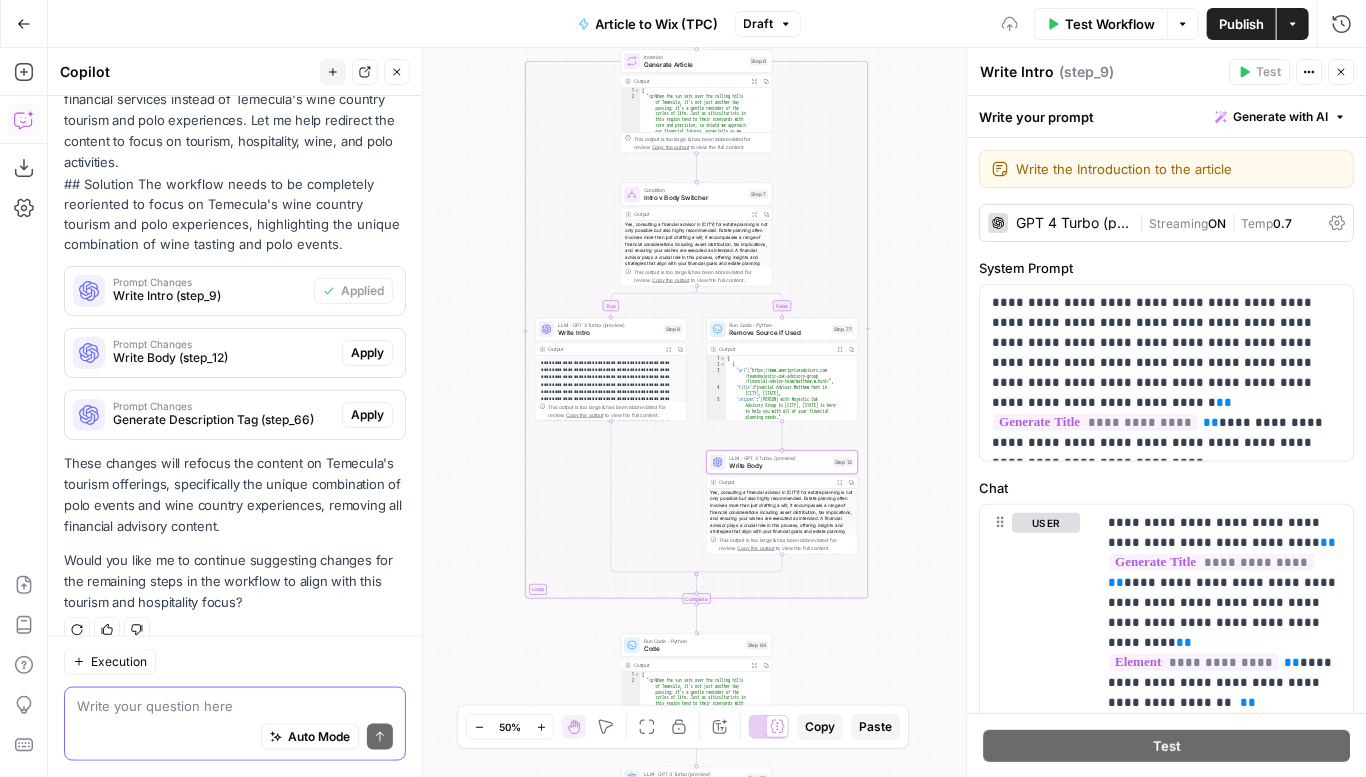 click on "Apply" at bounding box center [367, 353] 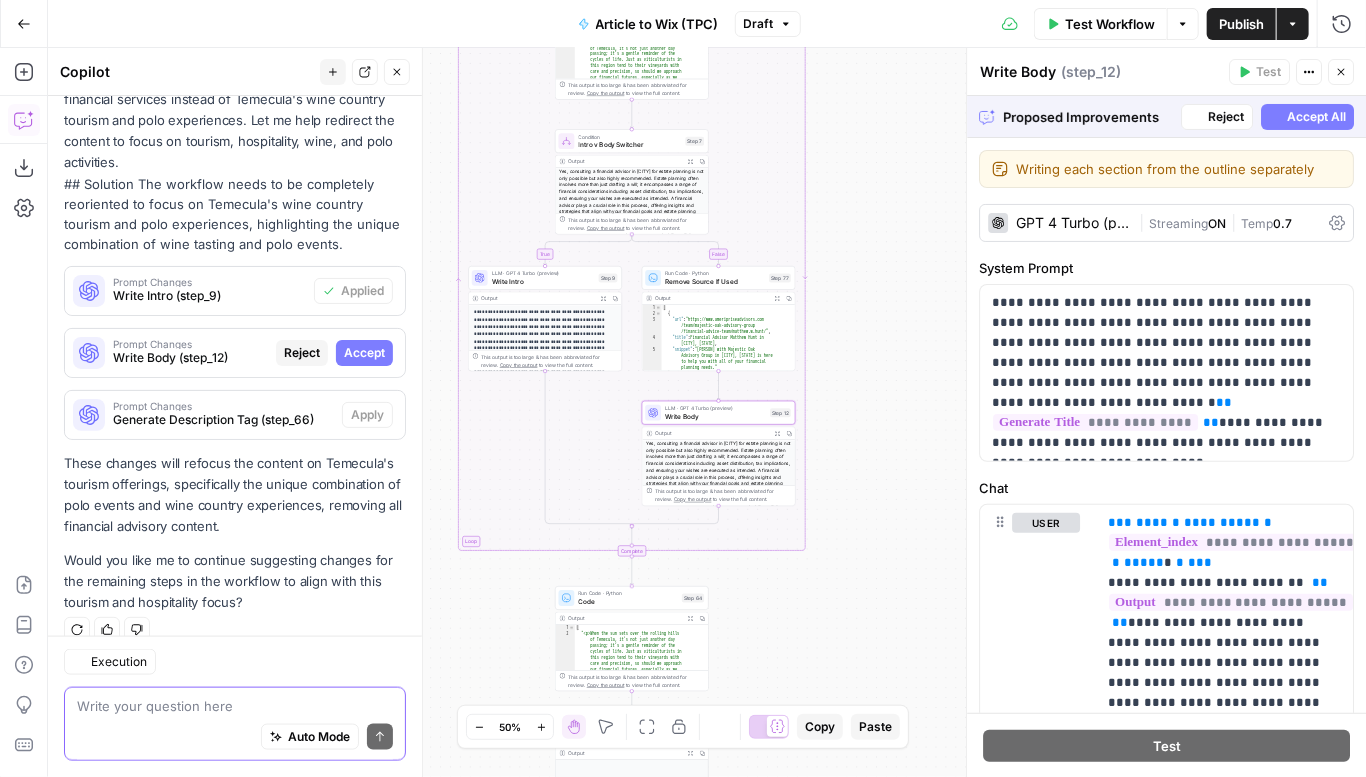 scroll, scrollTop: 858, scrollLeft: 0, axis: vertical 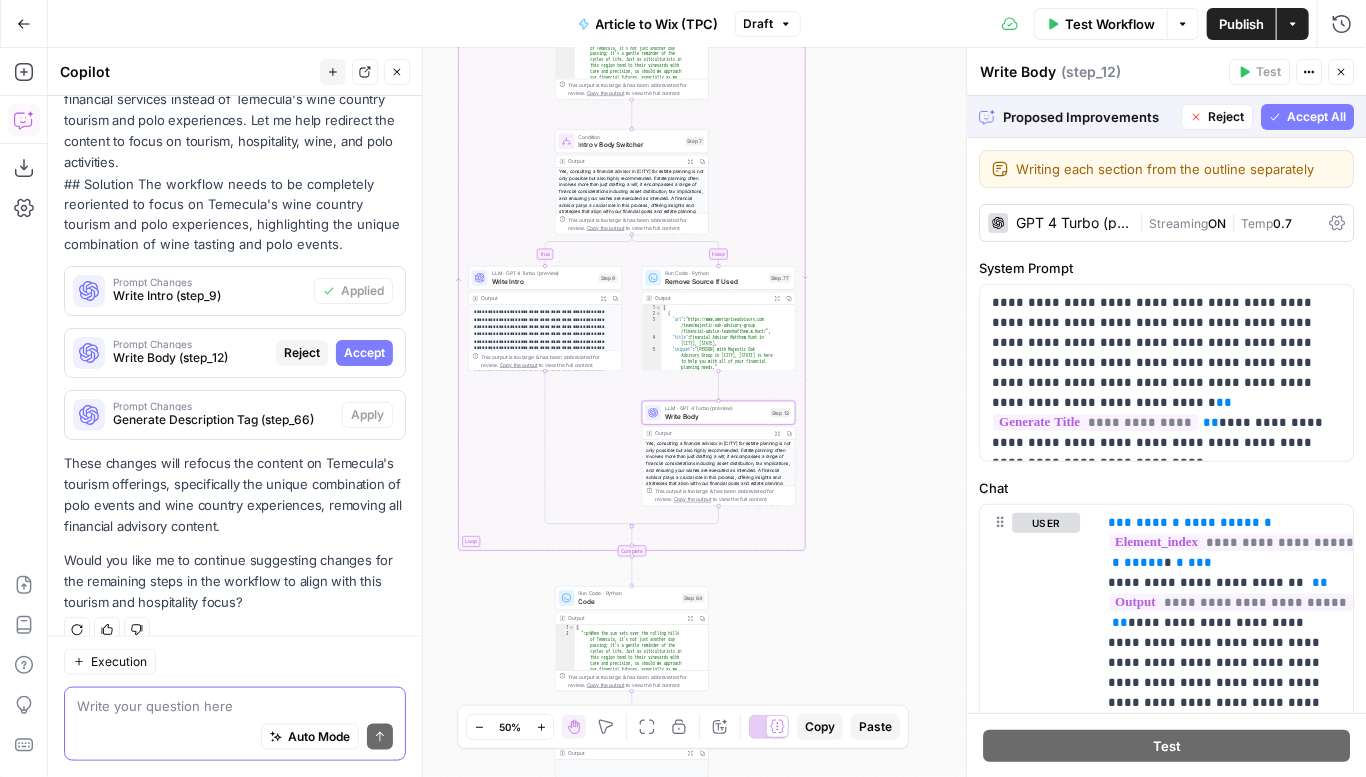 click on "Accept" at bounding box center [364, 353] 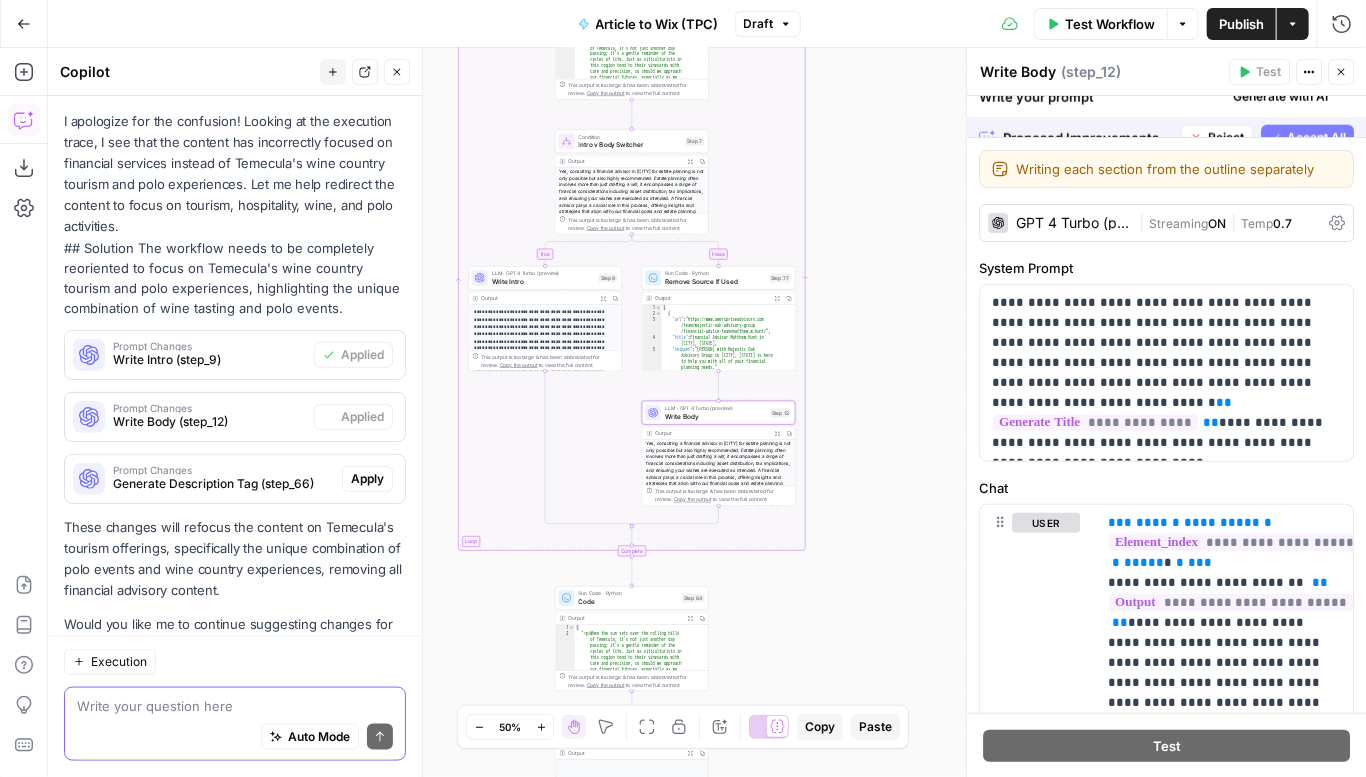 scroll, scrollTop: 922, scrollLeft: 0, axis: vertical 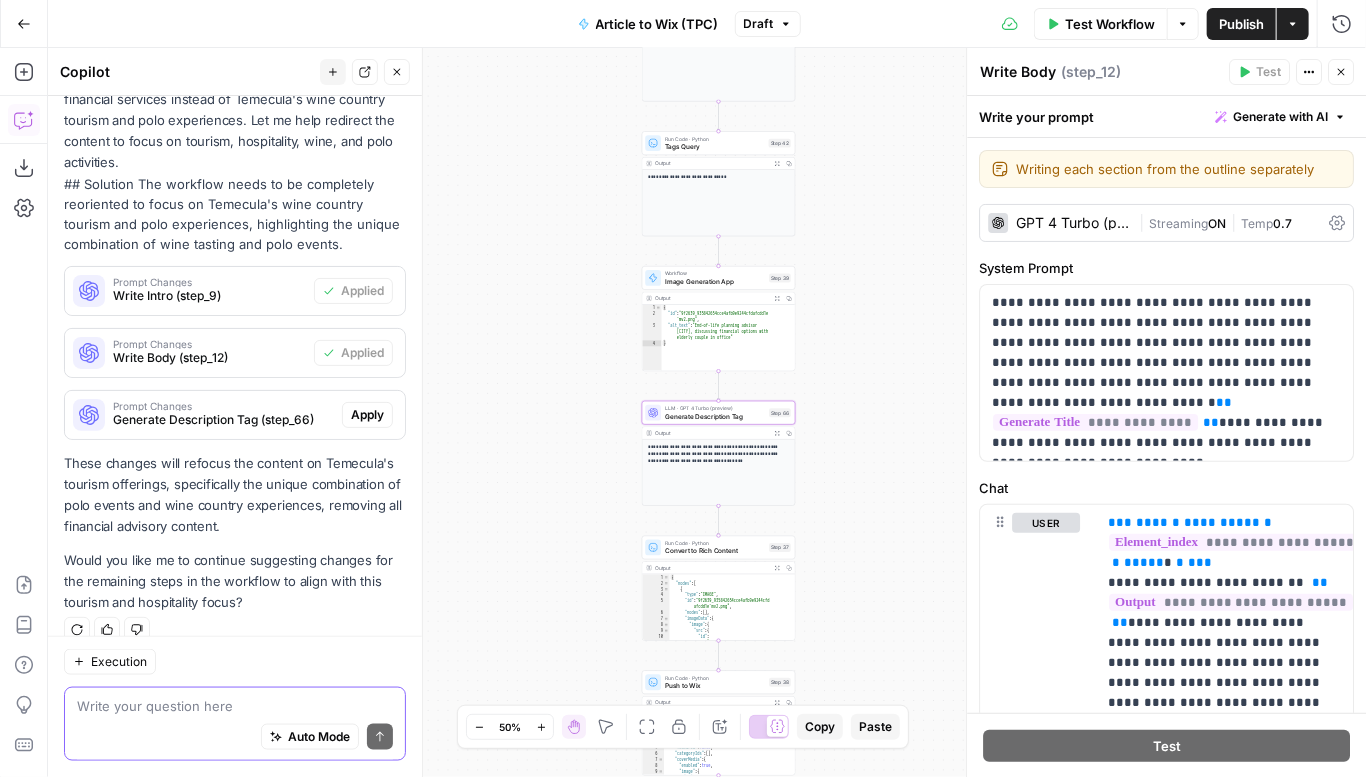 click on "Apply" at bounding box center [367, 415] 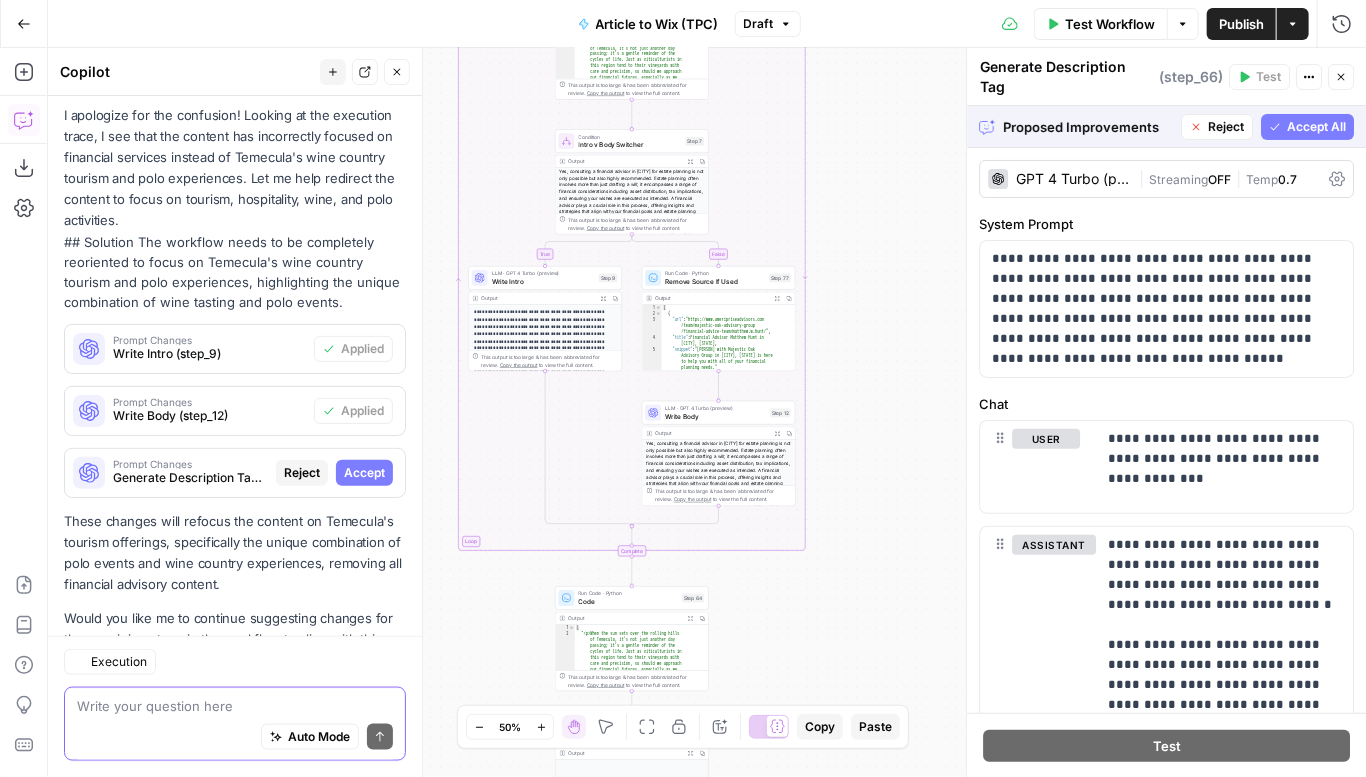 scroll, scrollTop: 858, scrollLeft: 0, axis: vertical 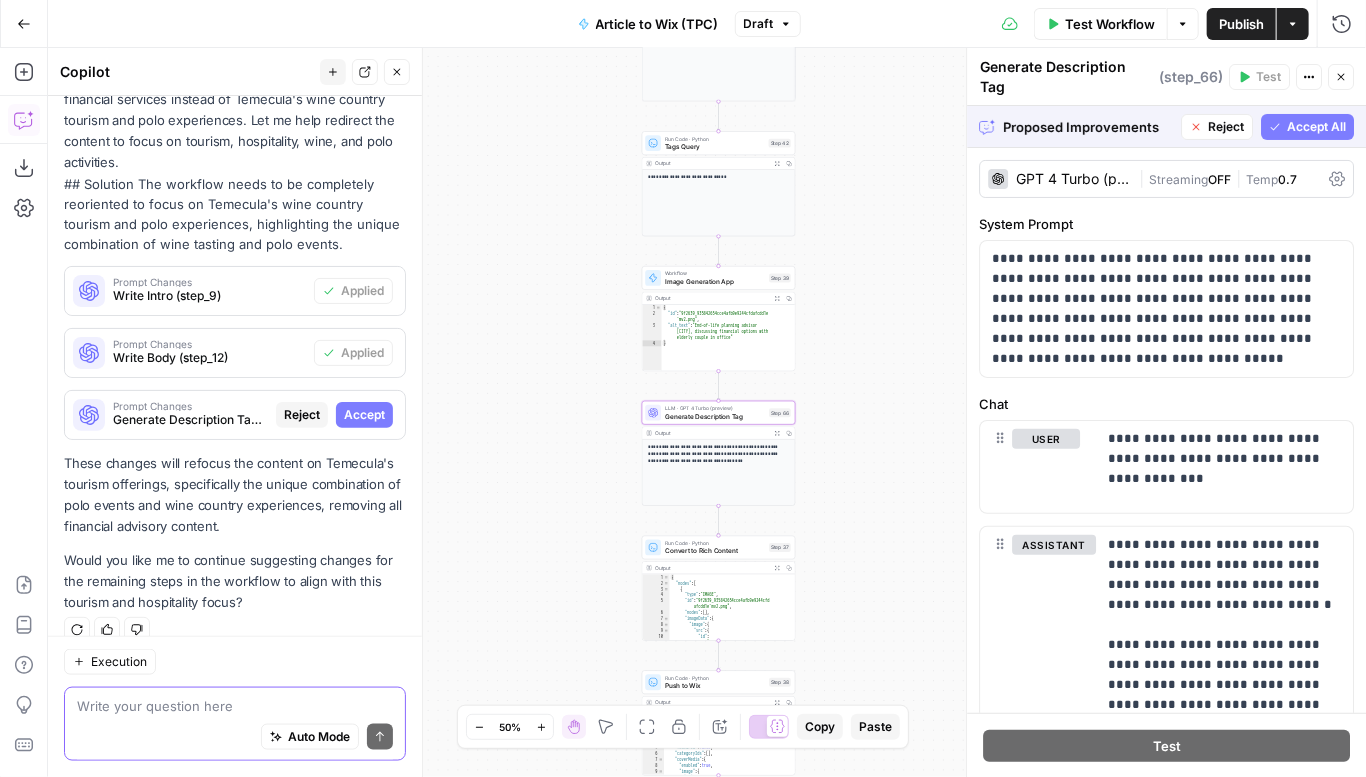 click on "Accept" at bounding box center (364, 415) 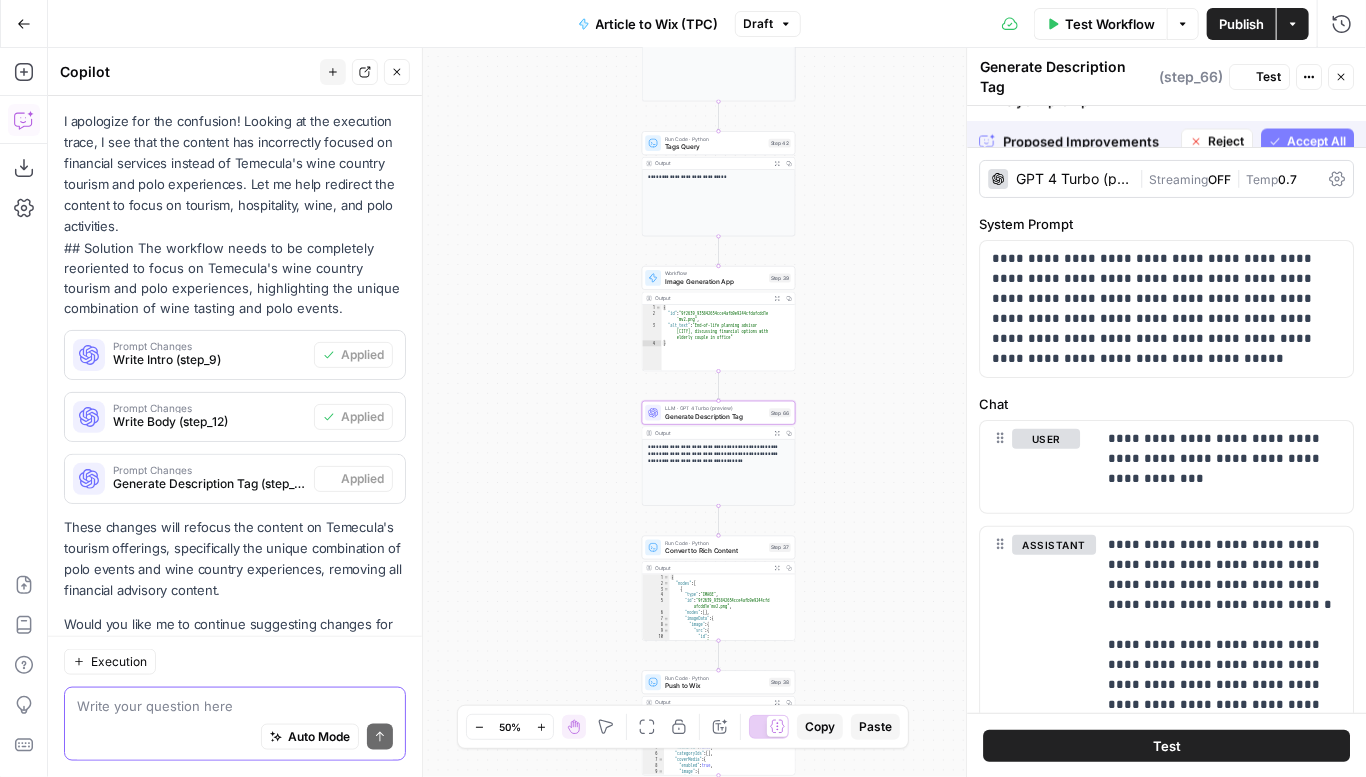 scroll, scrollTop: 922, scrollLeft: 0, axis: vertical 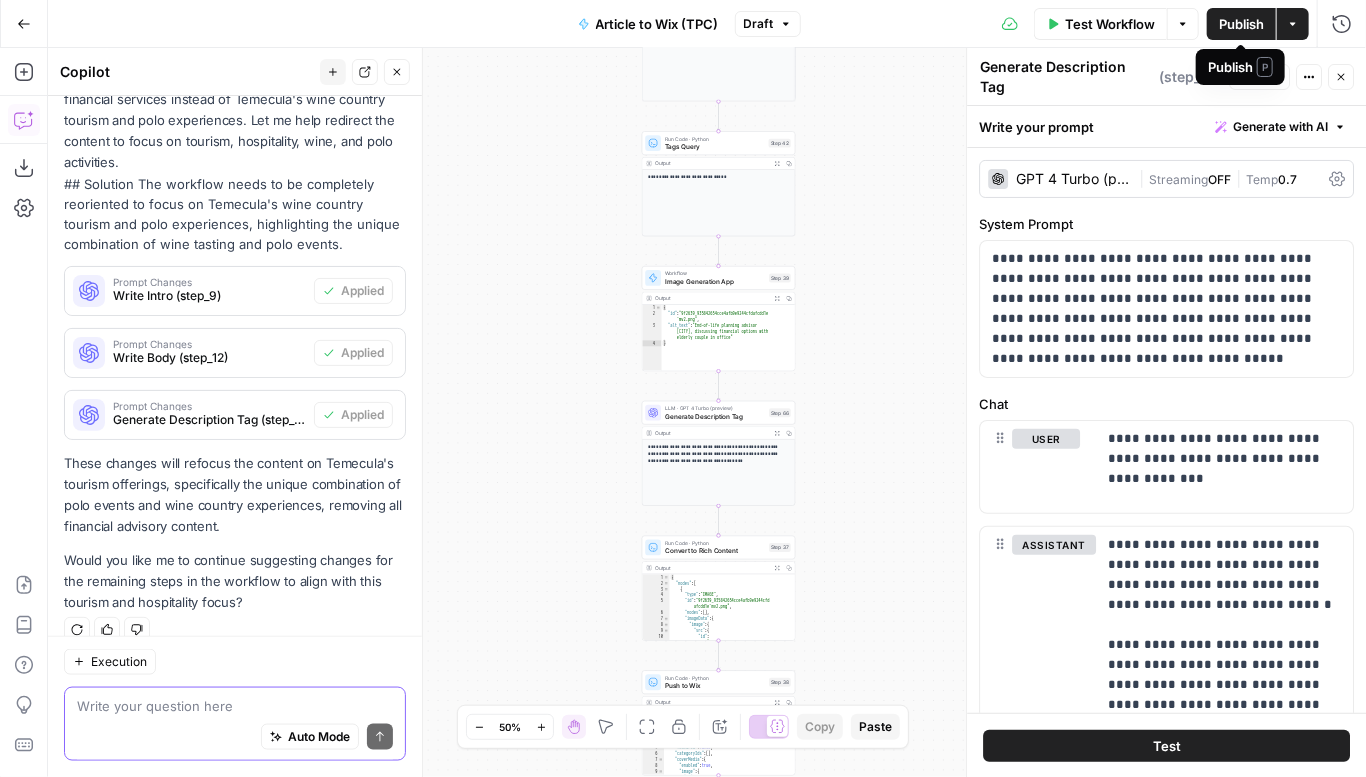 click on "Publish" at bounding box center (1241, 24) 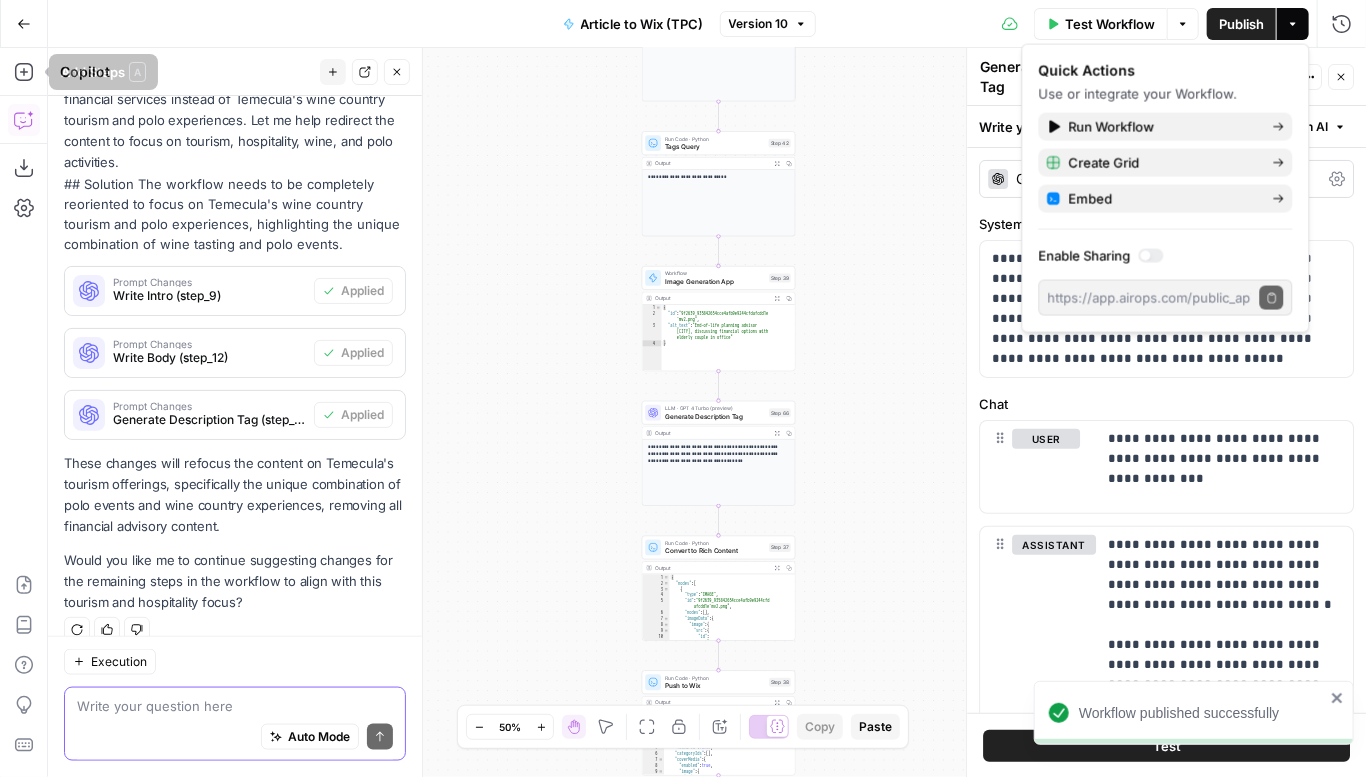 click 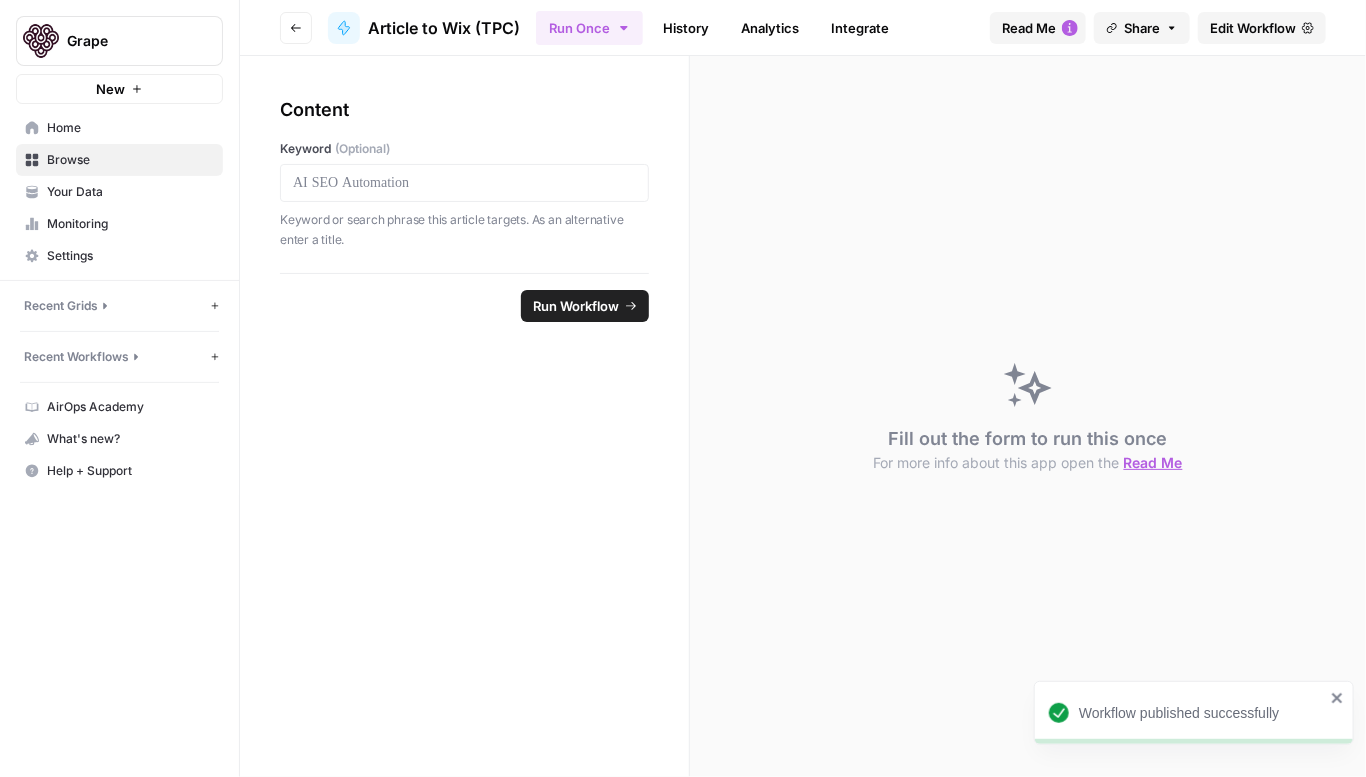 click on "Home" at bounding box center [130, 128] 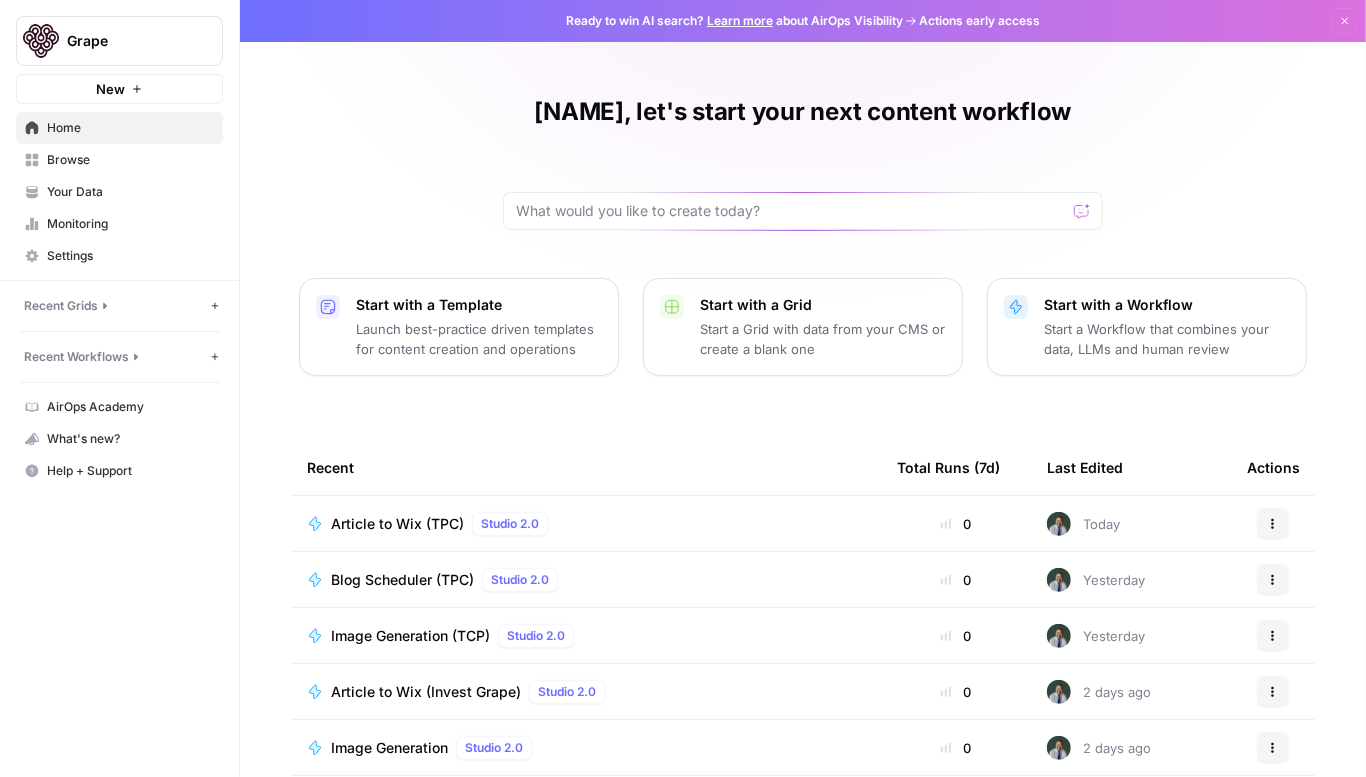 click on "Blog Scheduler (TPC)" at bounding box center (402, 580) 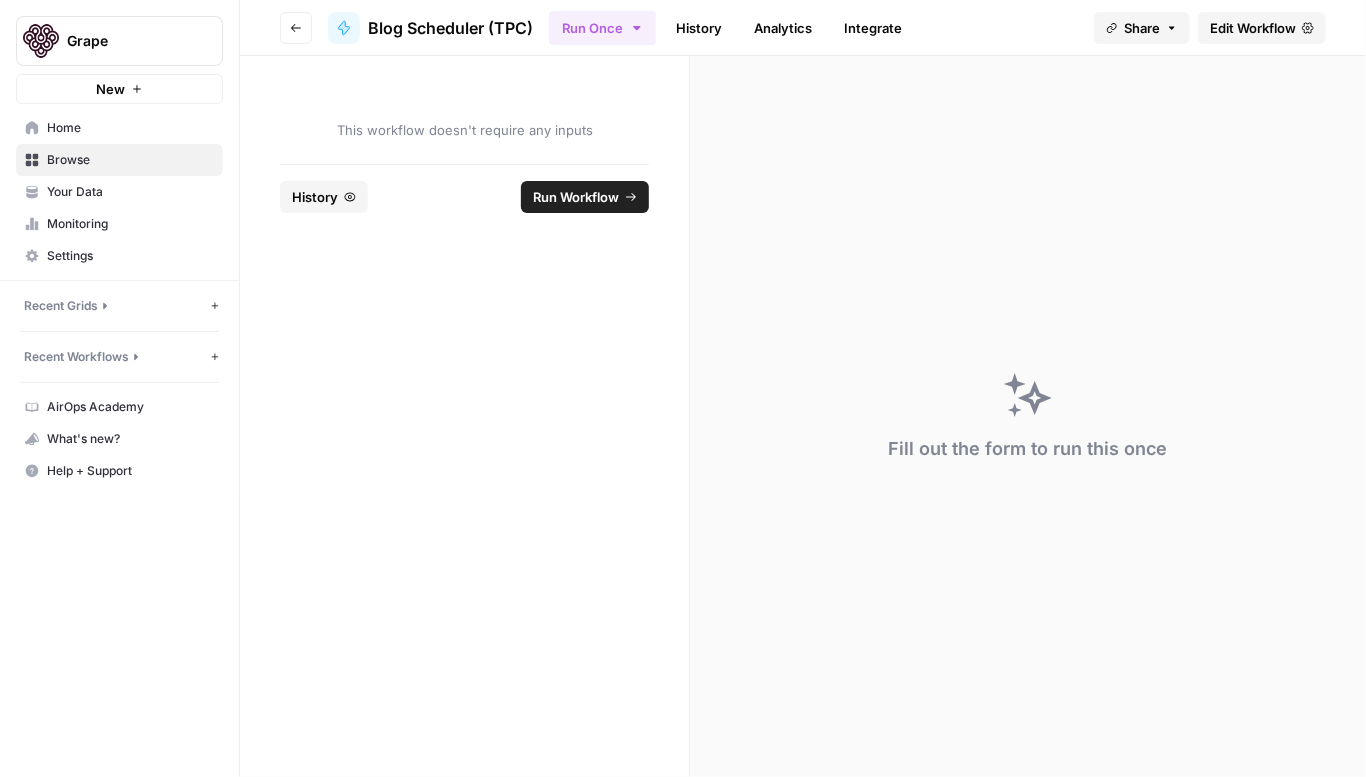 click on "Edit Workflow" at bounding box center (1262, 28) 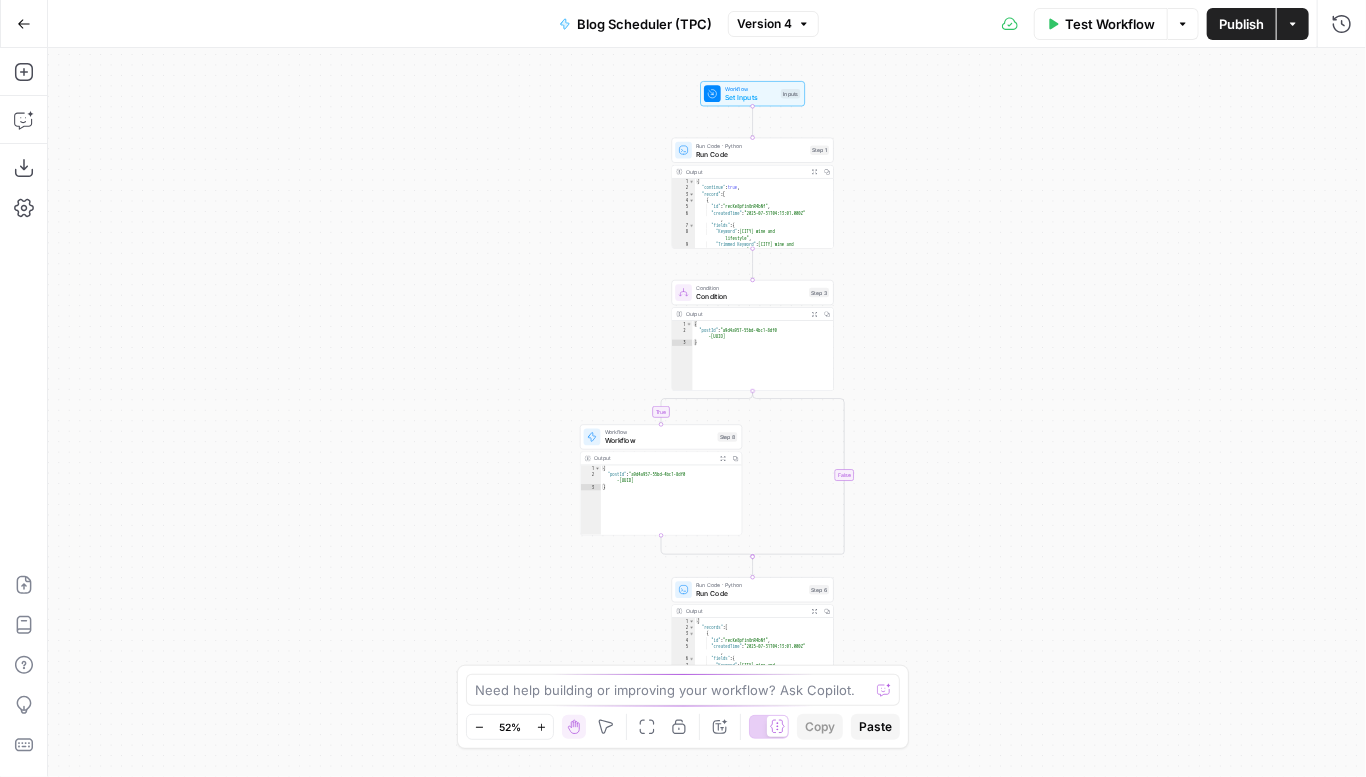 click on "Test Workflow" at bounding box center [1110, 24] 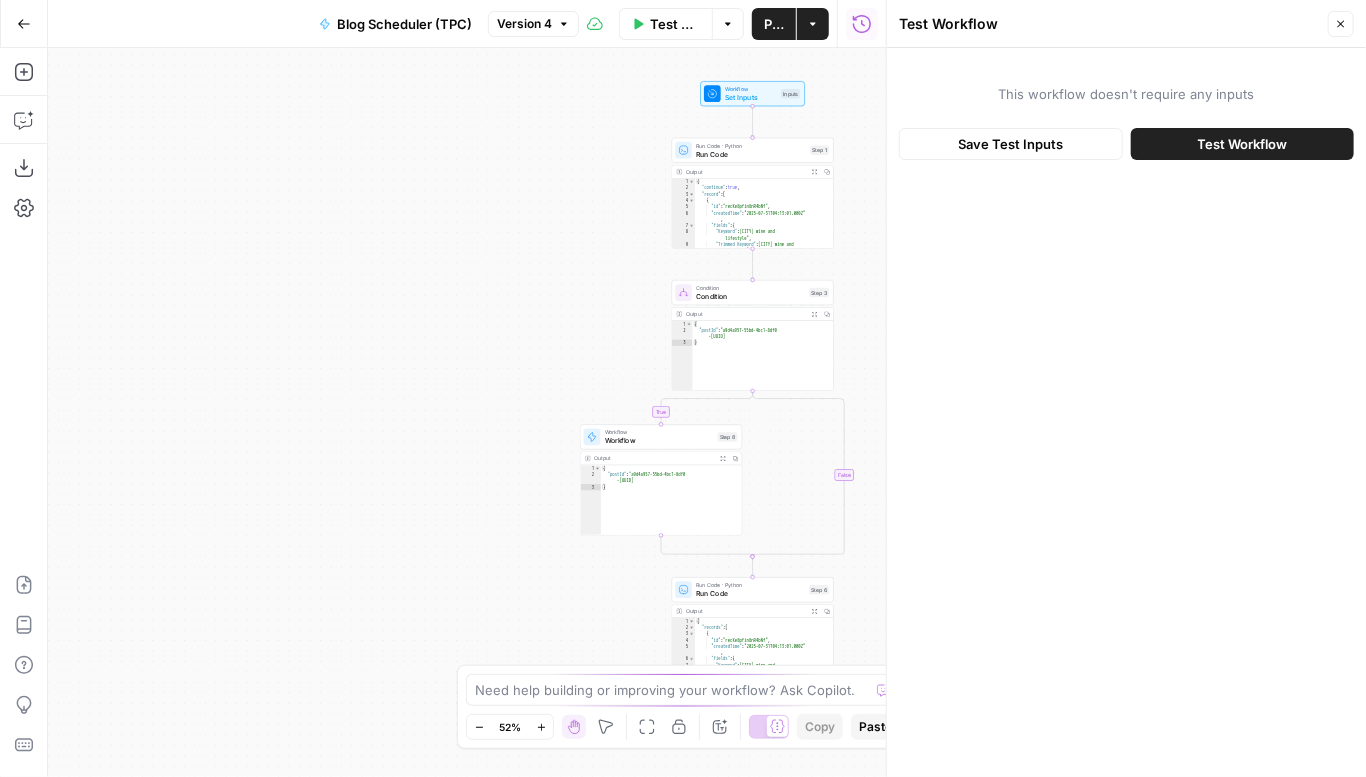 click on "Test Workflow" at bounding box center [1242, 144] 